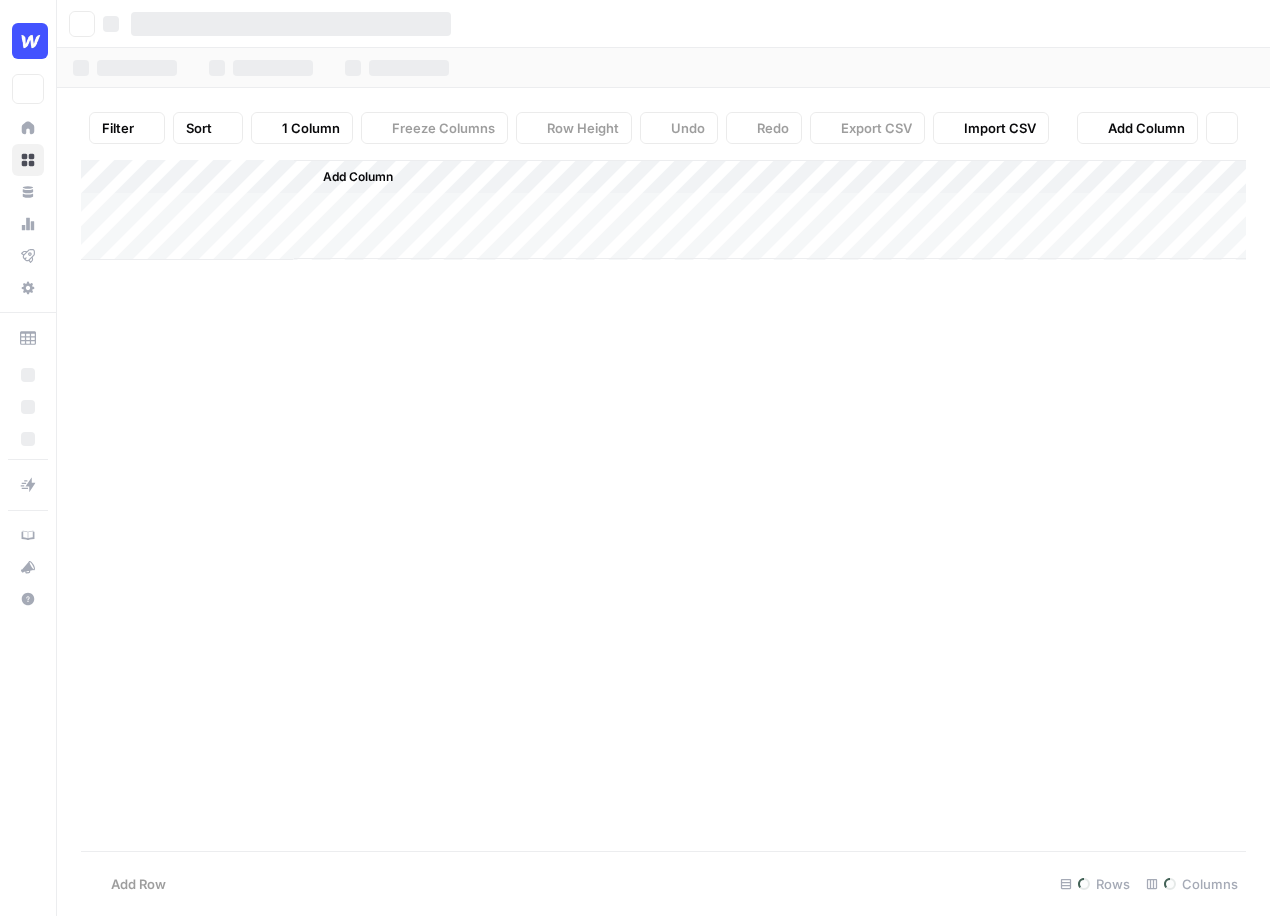 scroll, scrollTop: 0, scrollLeft: 0, axis: both 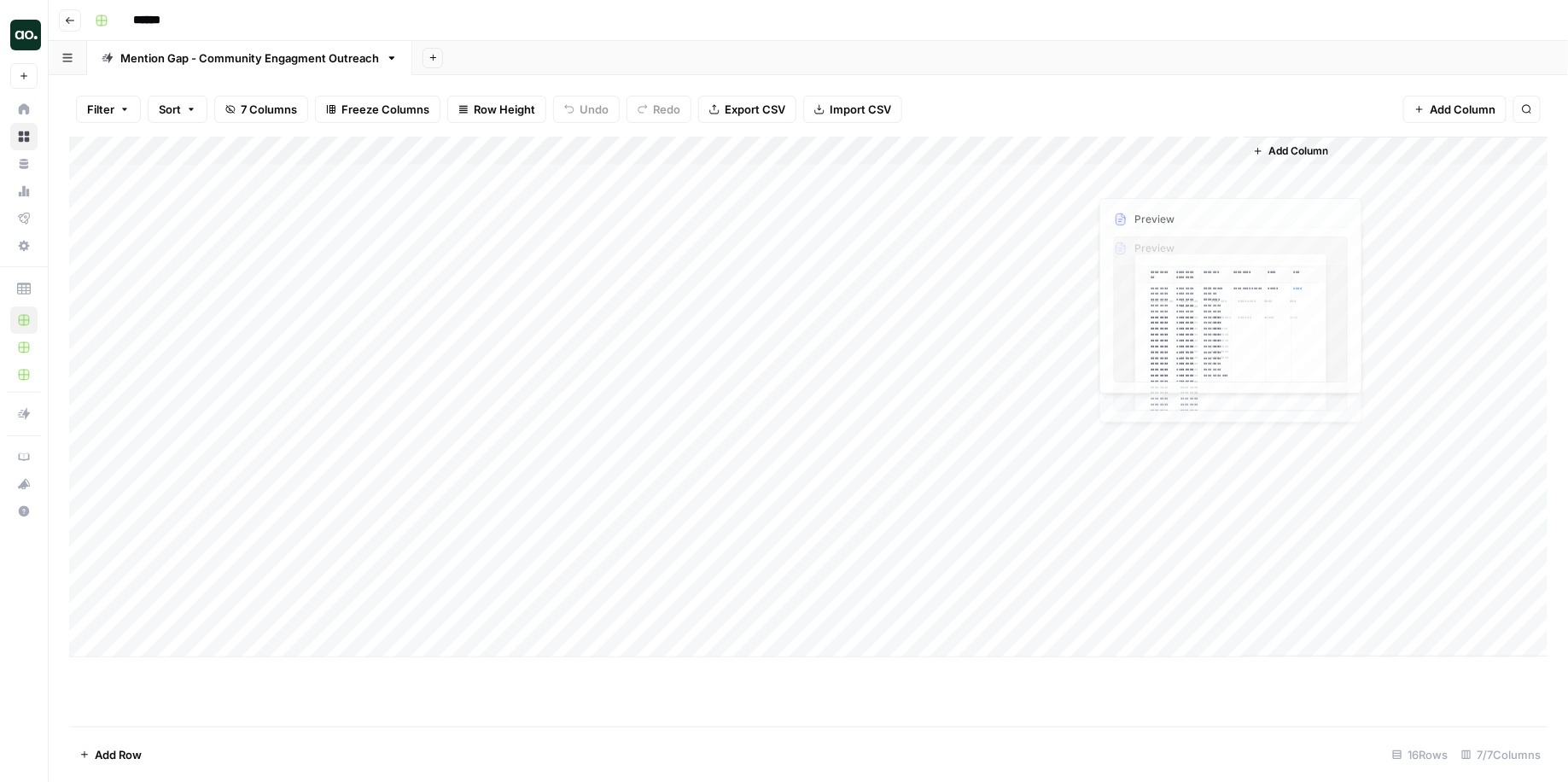 click on "Filter Sort 7 Columns Freeze Columns Row Height Undo Redo Export CSV Import CSV Add Column Search" at bounding box center [808, 109] 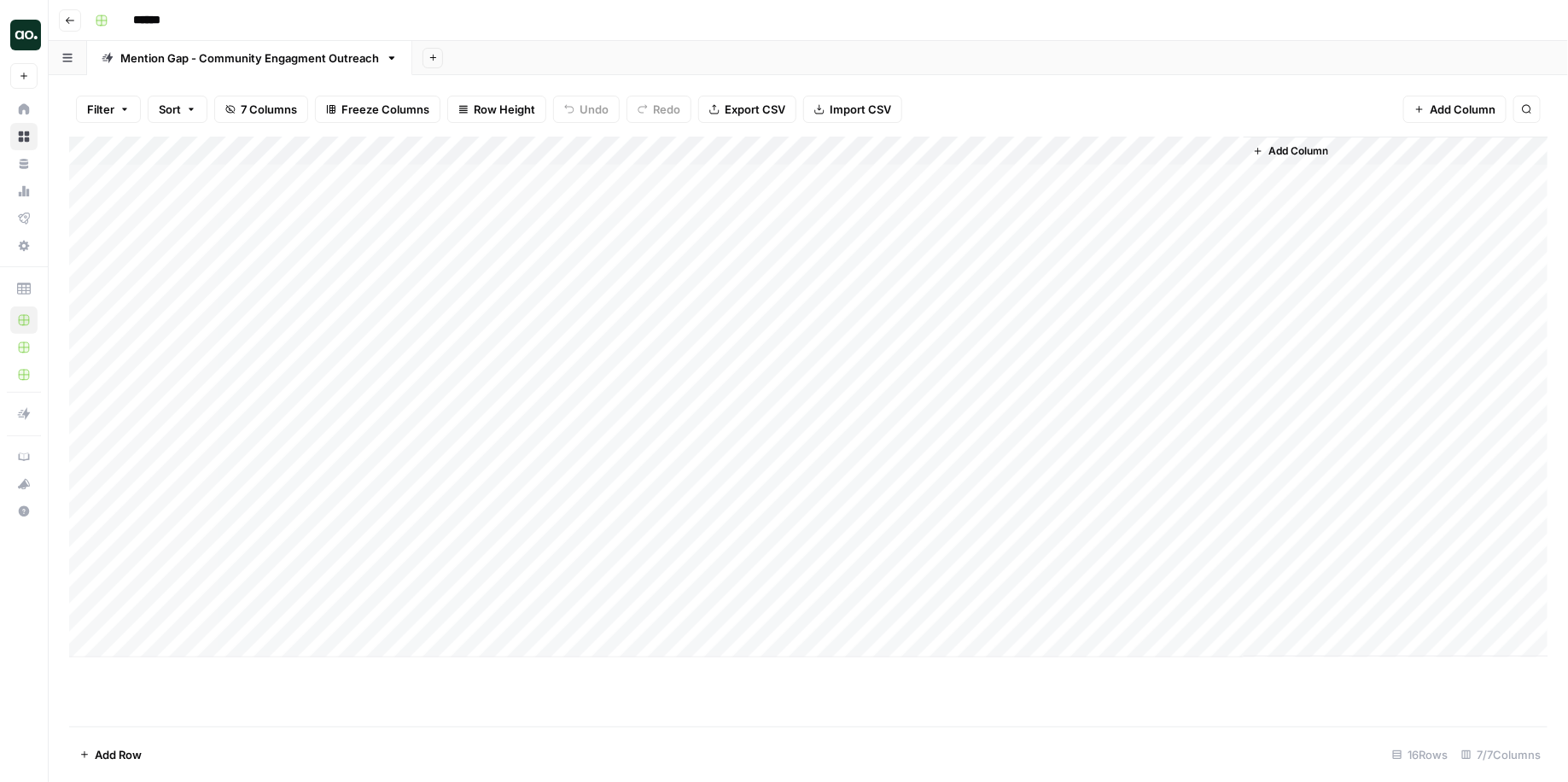 click on "Add Column" at bounding box center [808, 397] 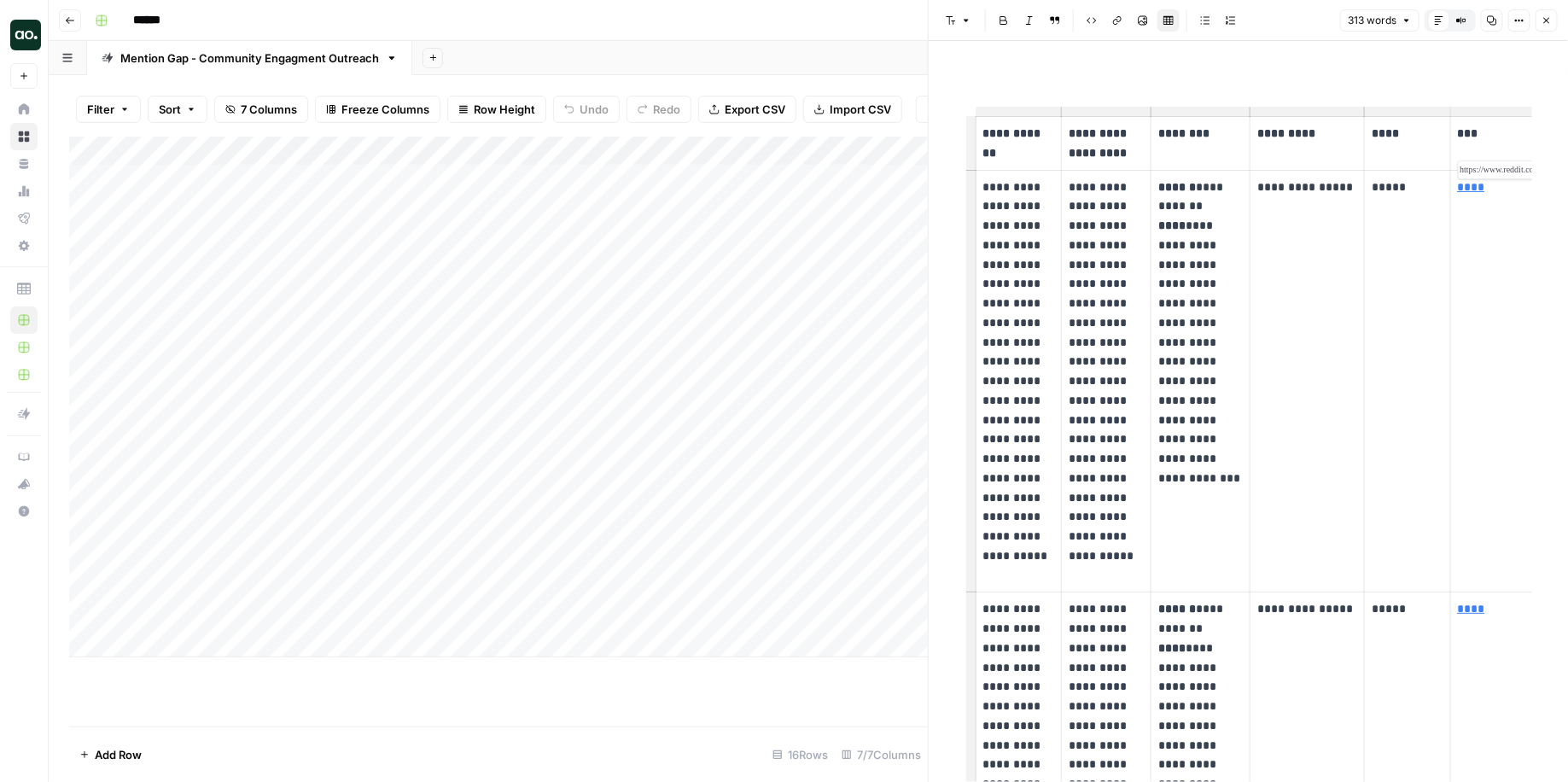 click on "****" at bounding box center (1472, 187) 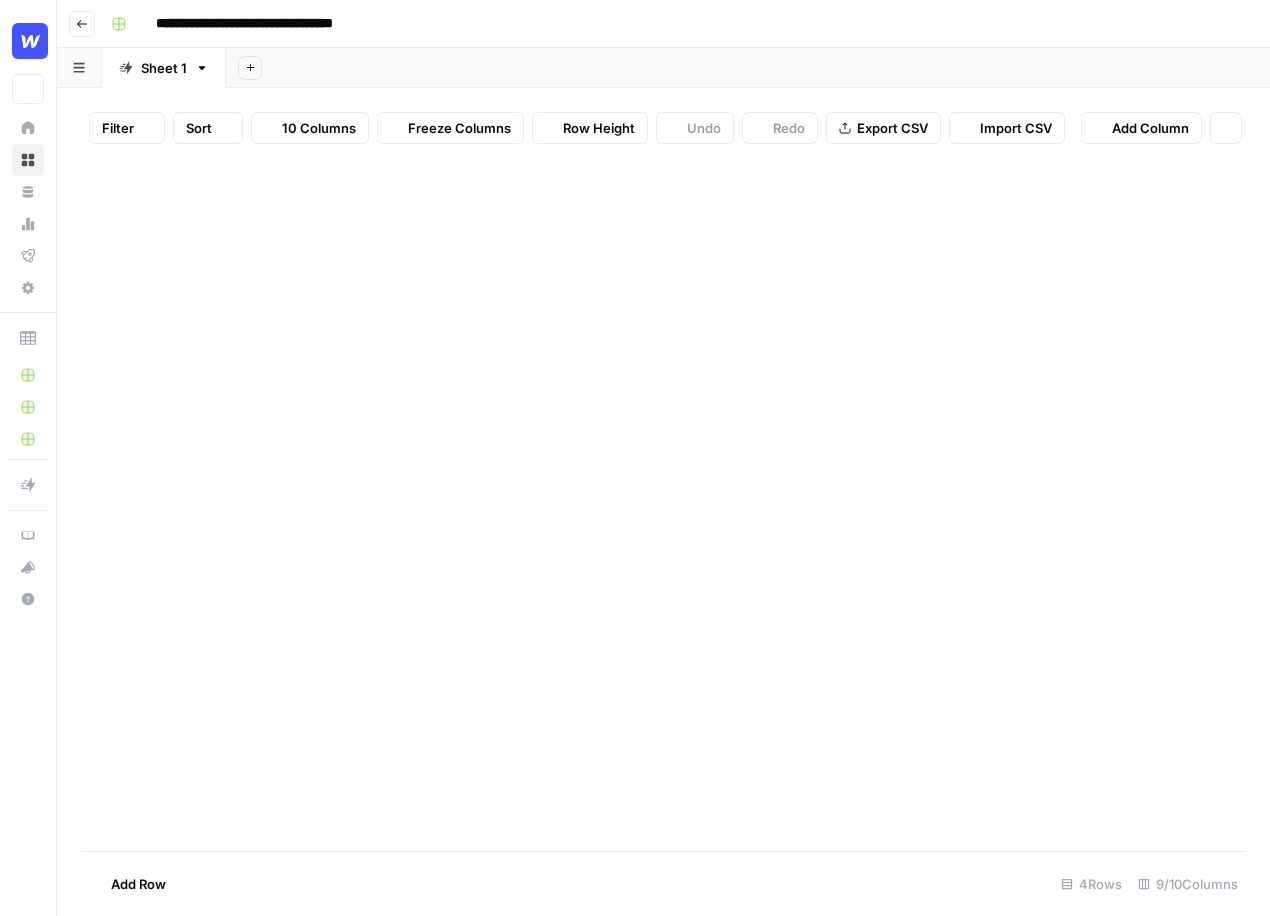 scroll, scrollTop: 0, scrollLeft: 0, axis: both 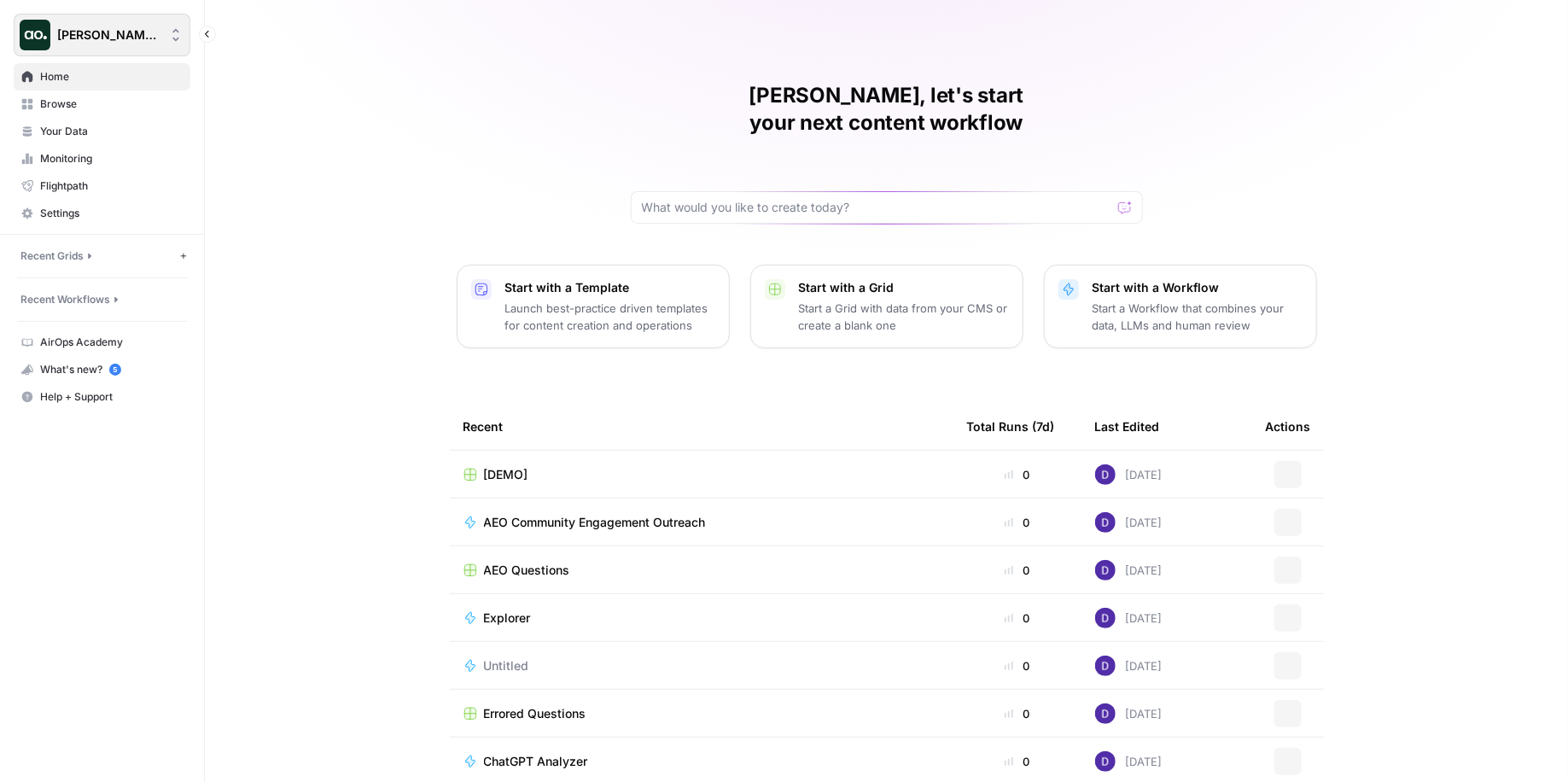 click on "[PERSON_NAME] Test" at bounding box center (108, 35) 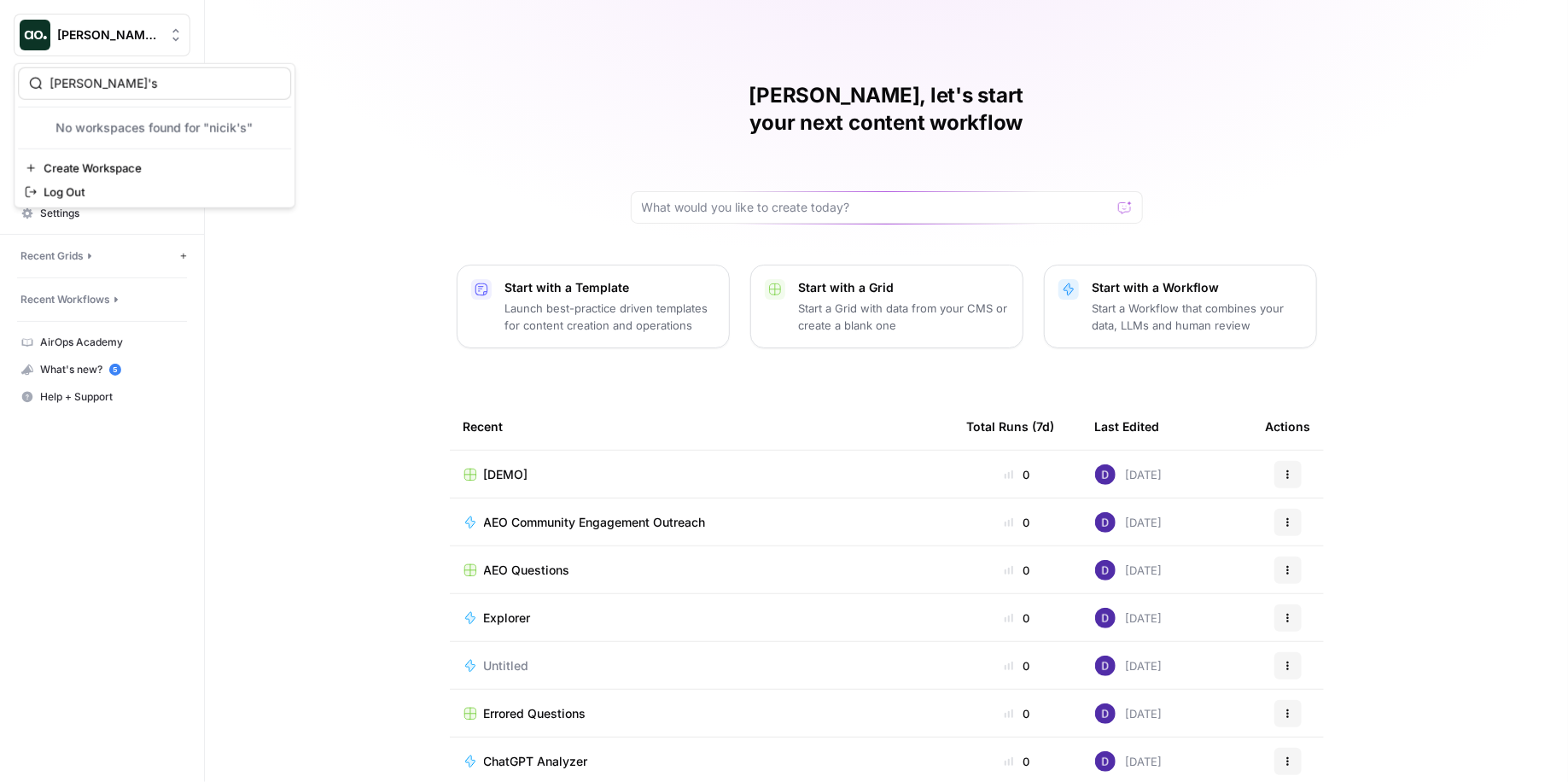 click on "nicik's" at bounding box center [165, 84] 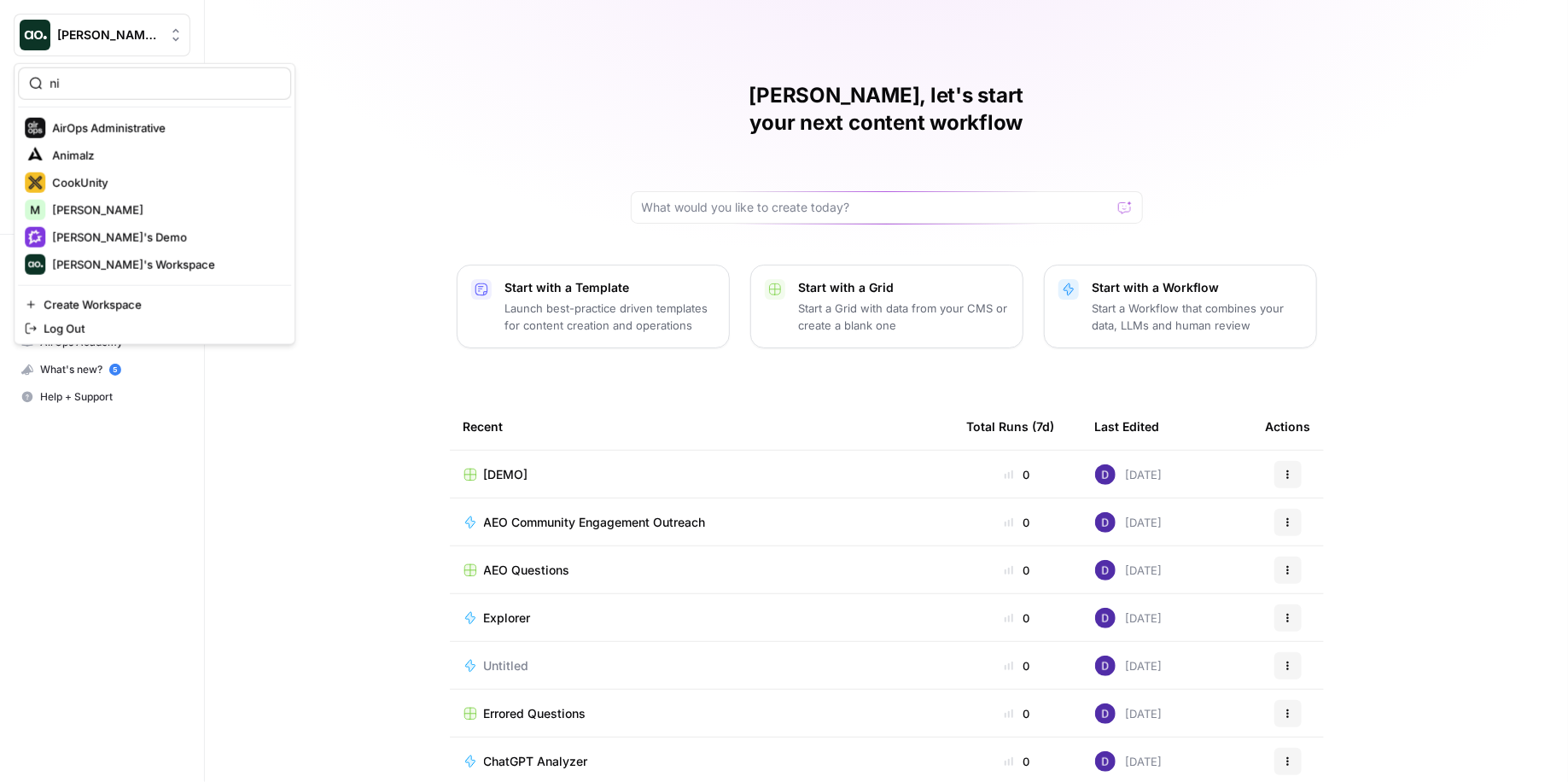type on "n" 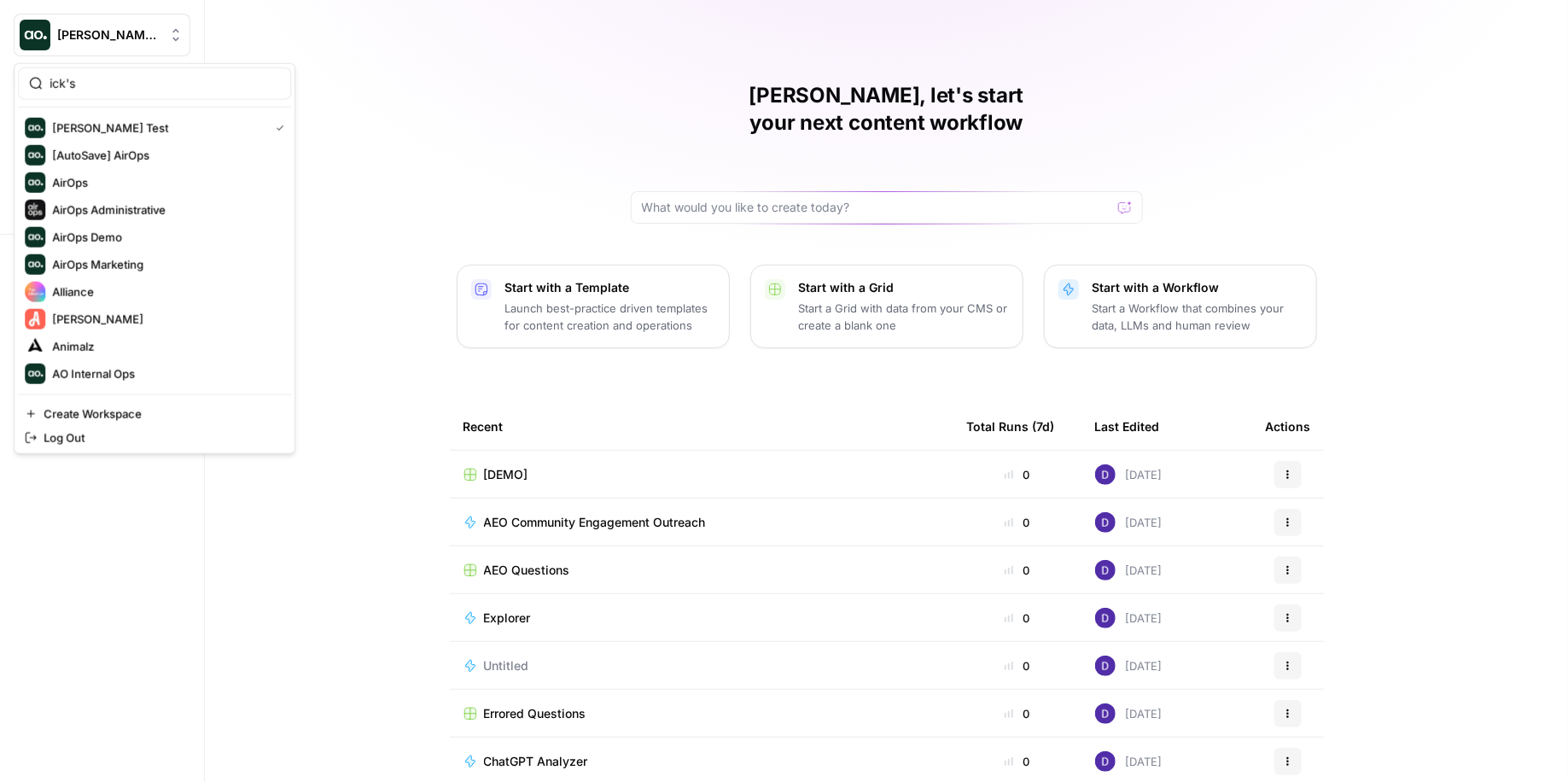type on "ick's" 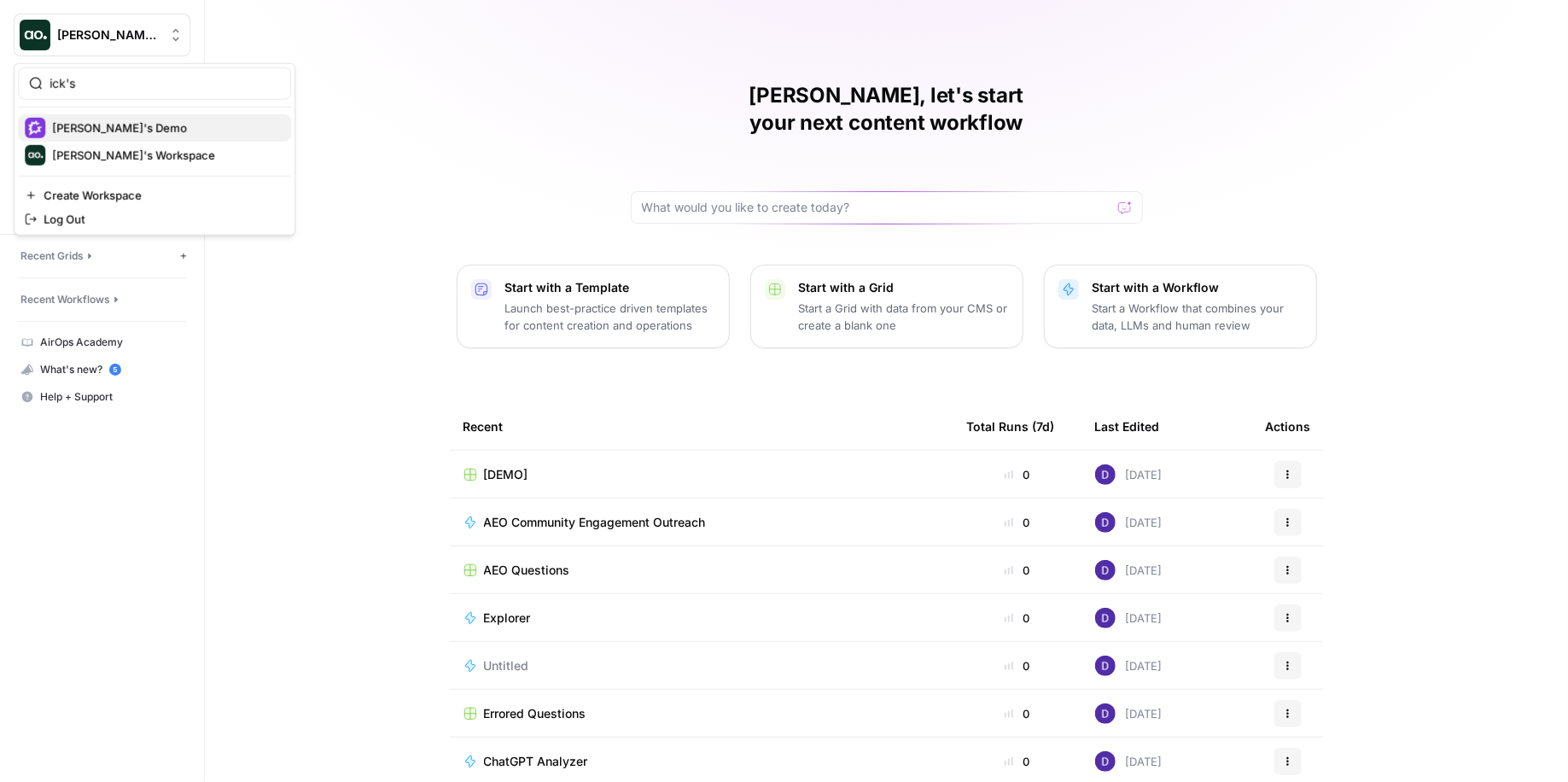 click on "[PERSON_NAME]'s Demo" at bounding box center [119, 128] 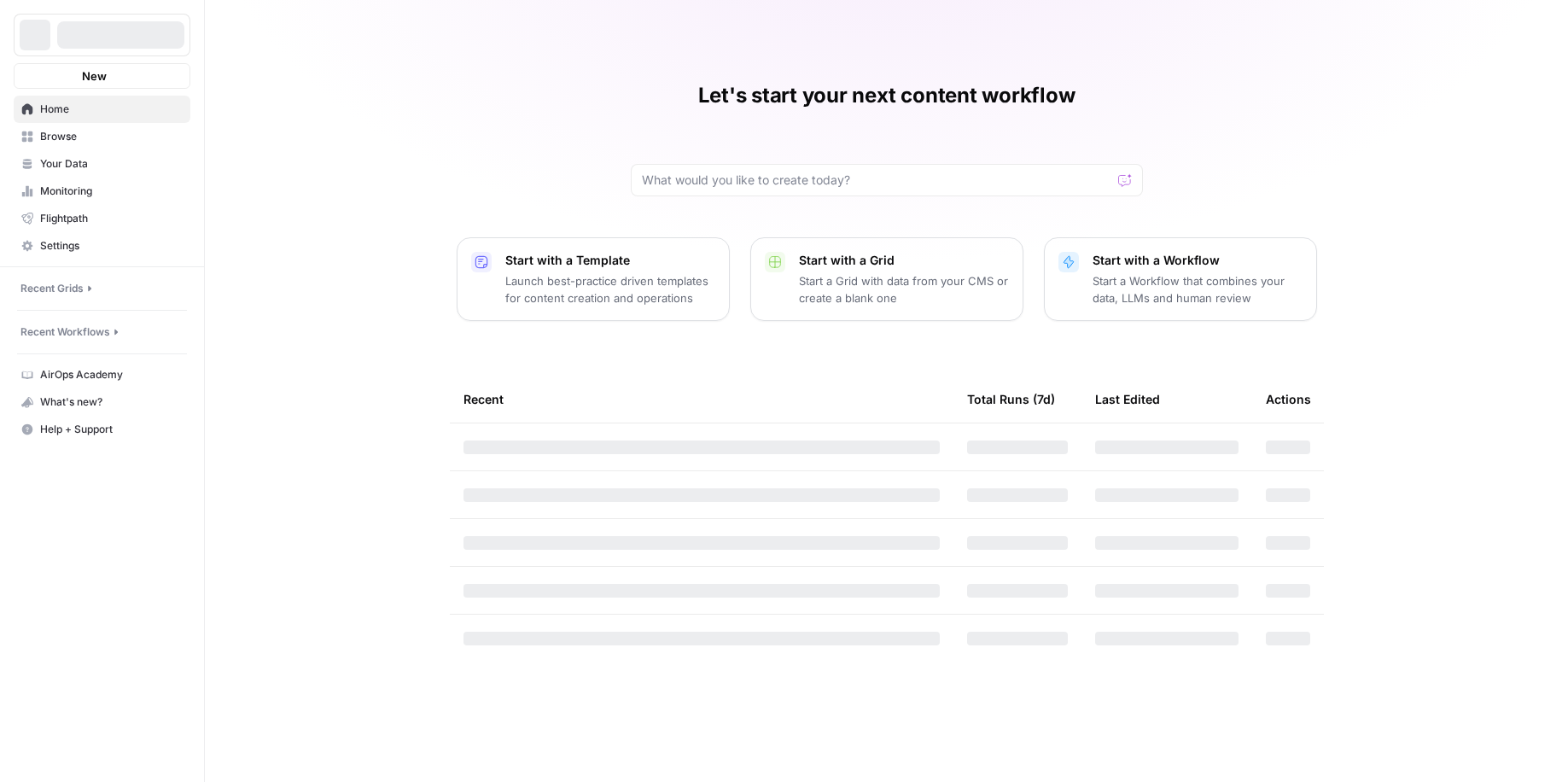 scroll, scrollTop: 0, scrollLeft: 0, axis: both 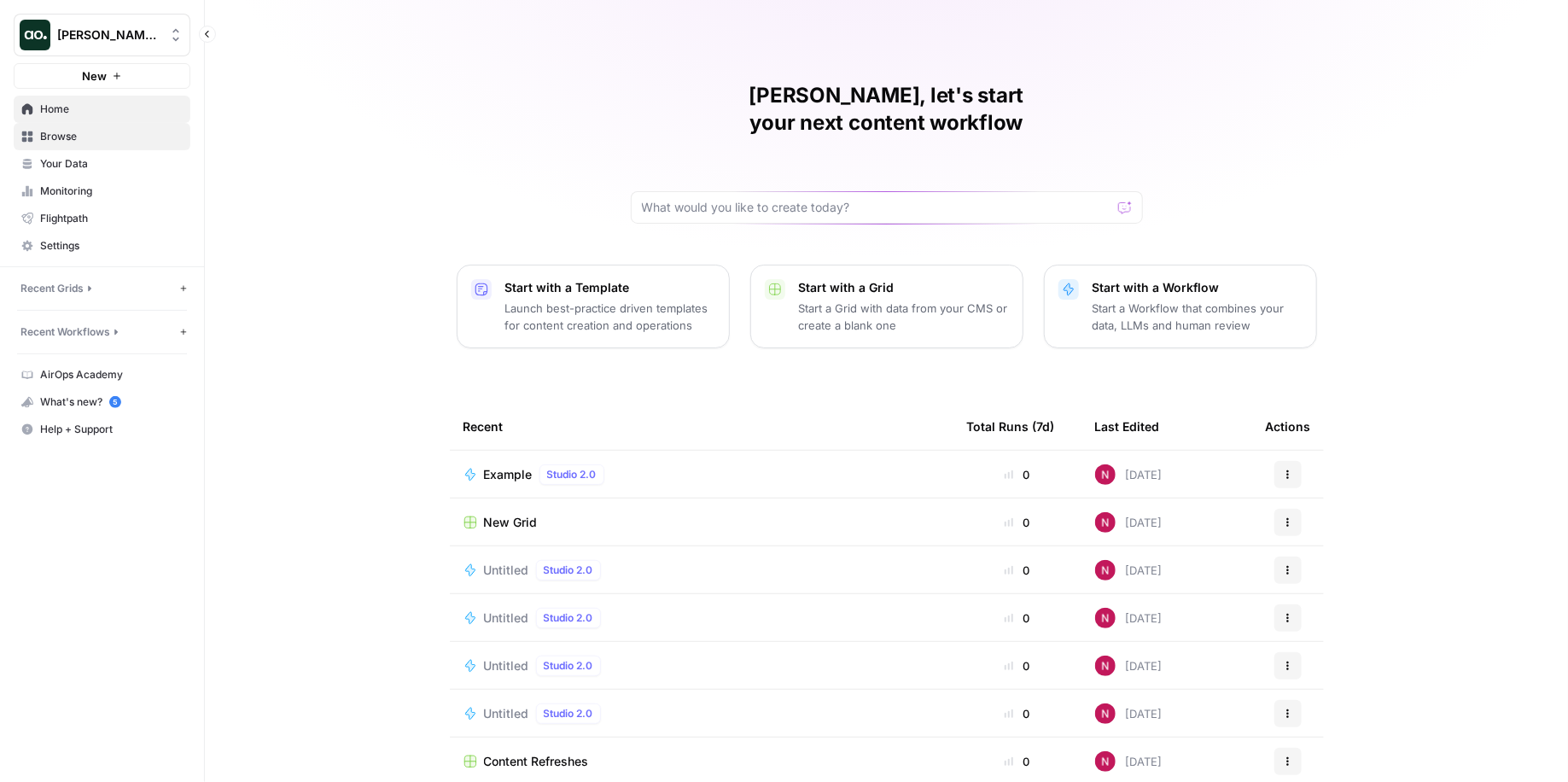 click on "Browse" at bounding box center (111, 137) 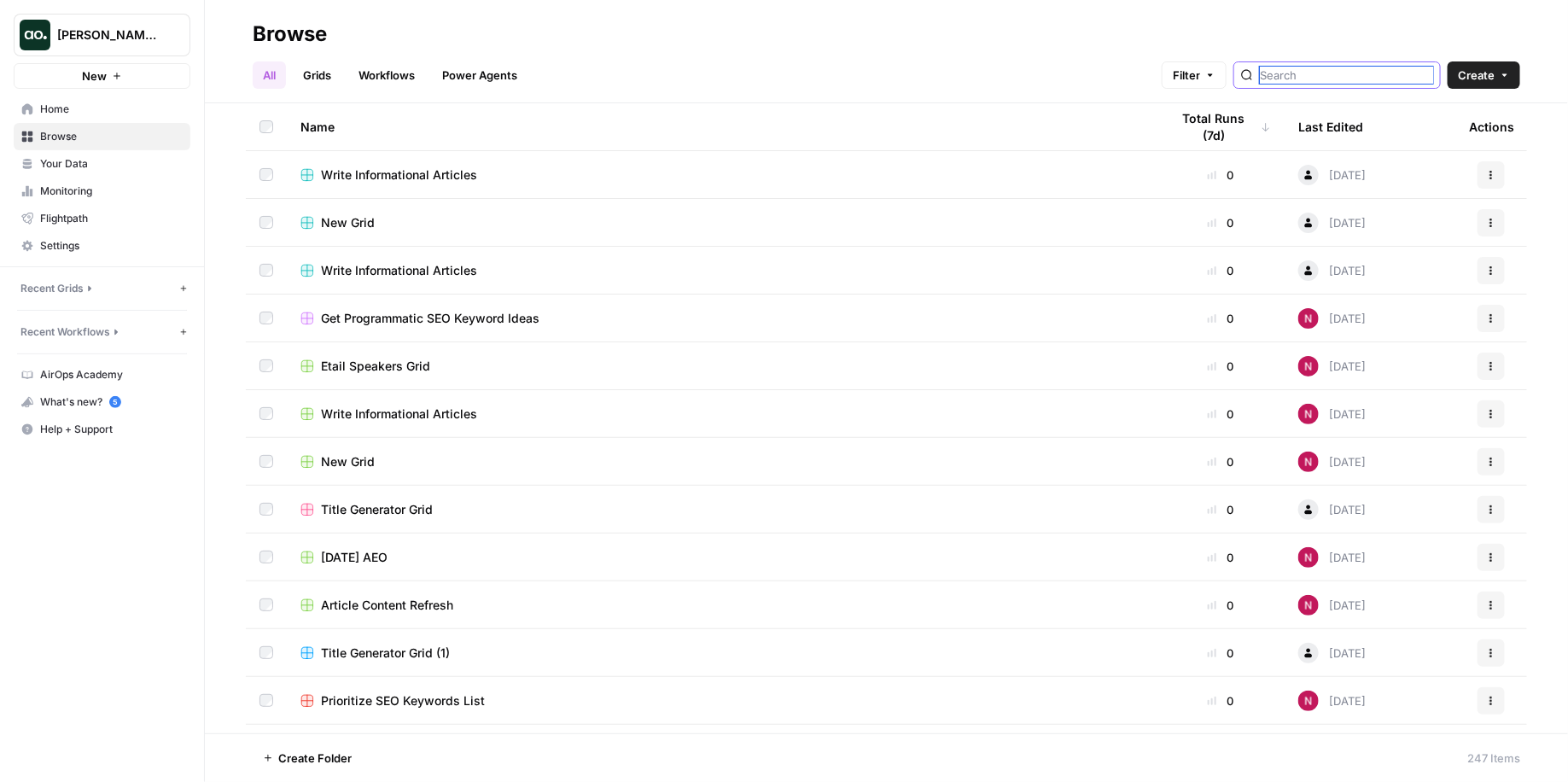click at bounding box center [1346, 75] 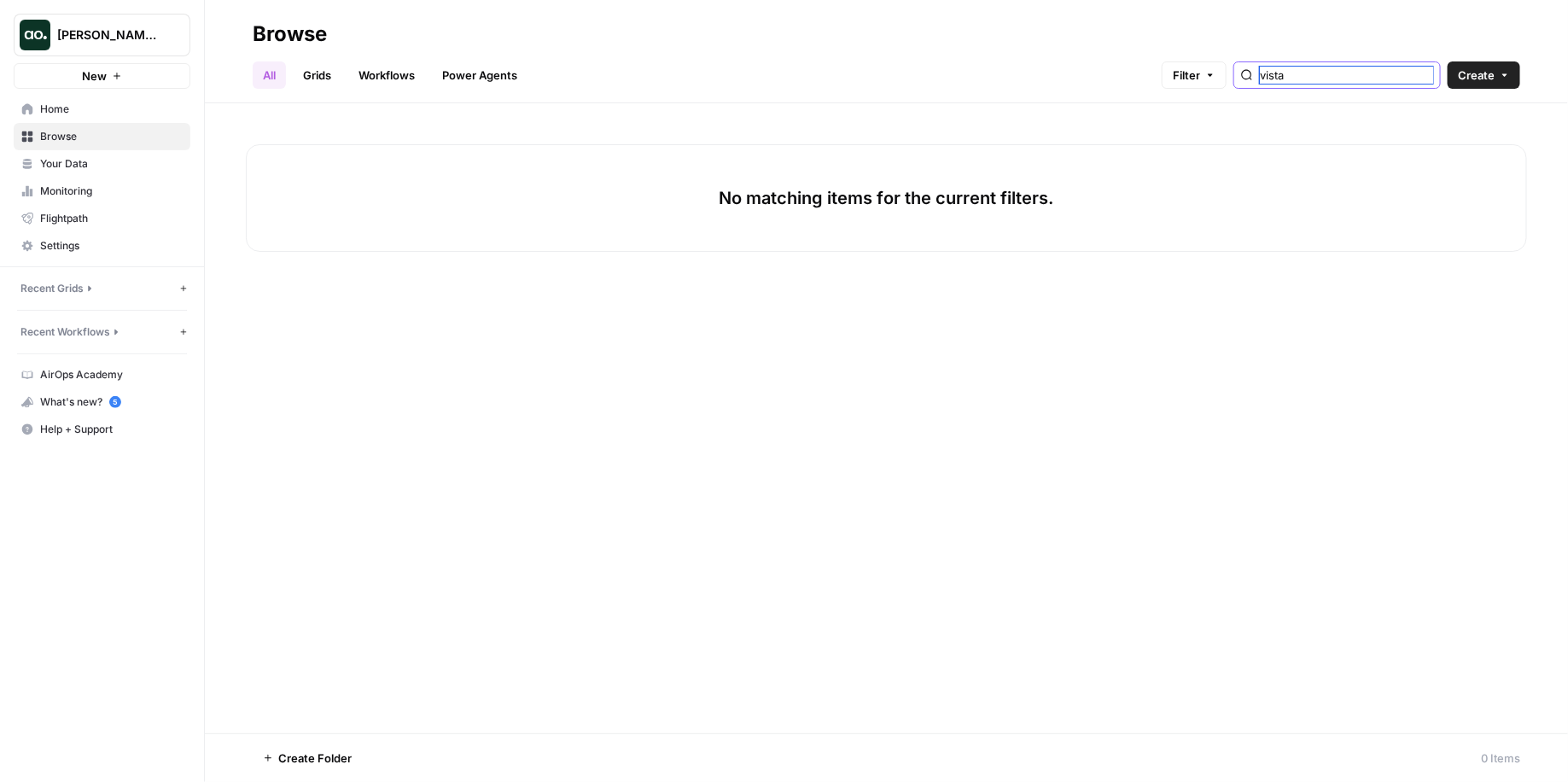 click on "vista" at bounding box center (1346, 75) 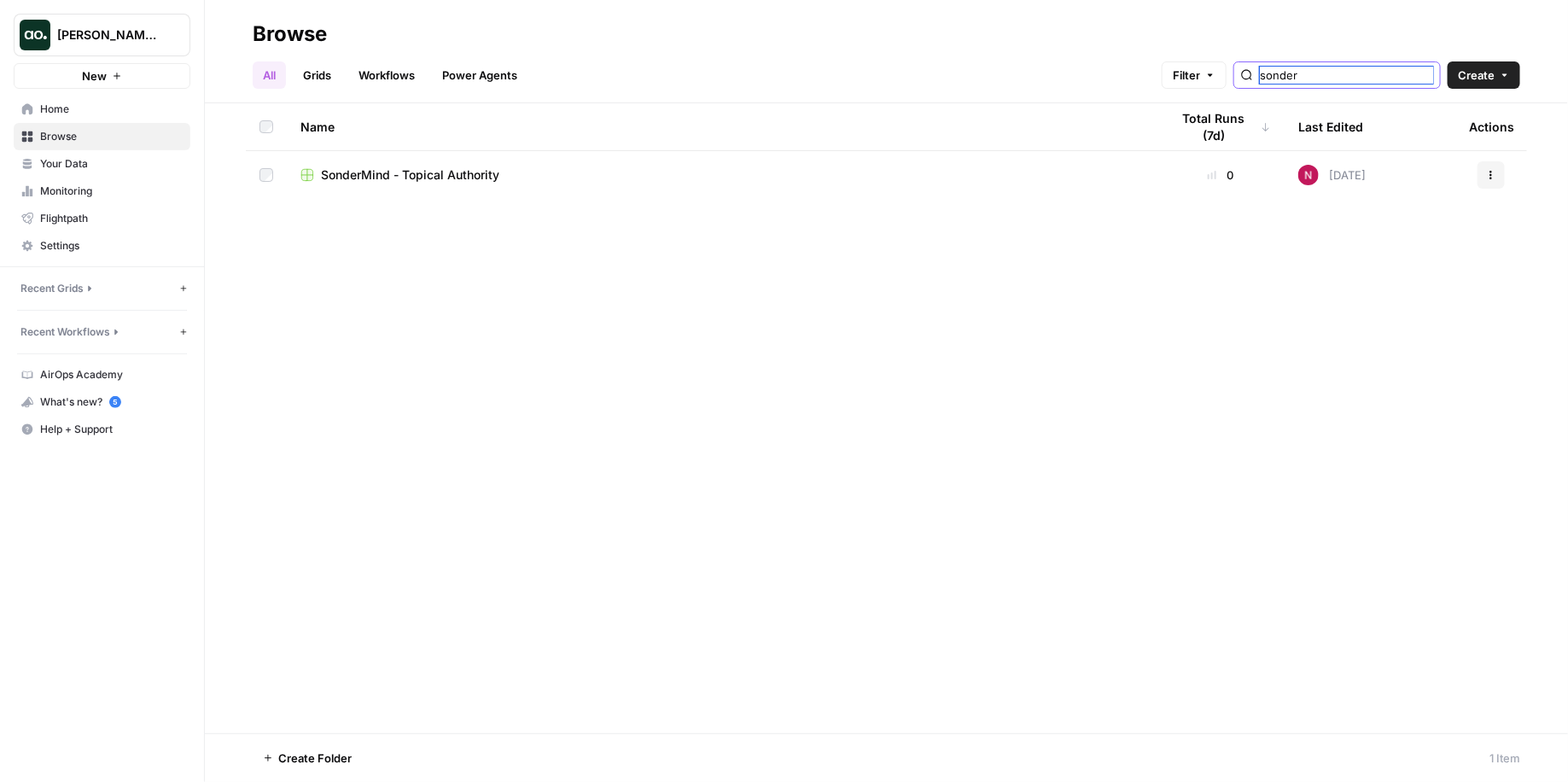 type on "sonder" 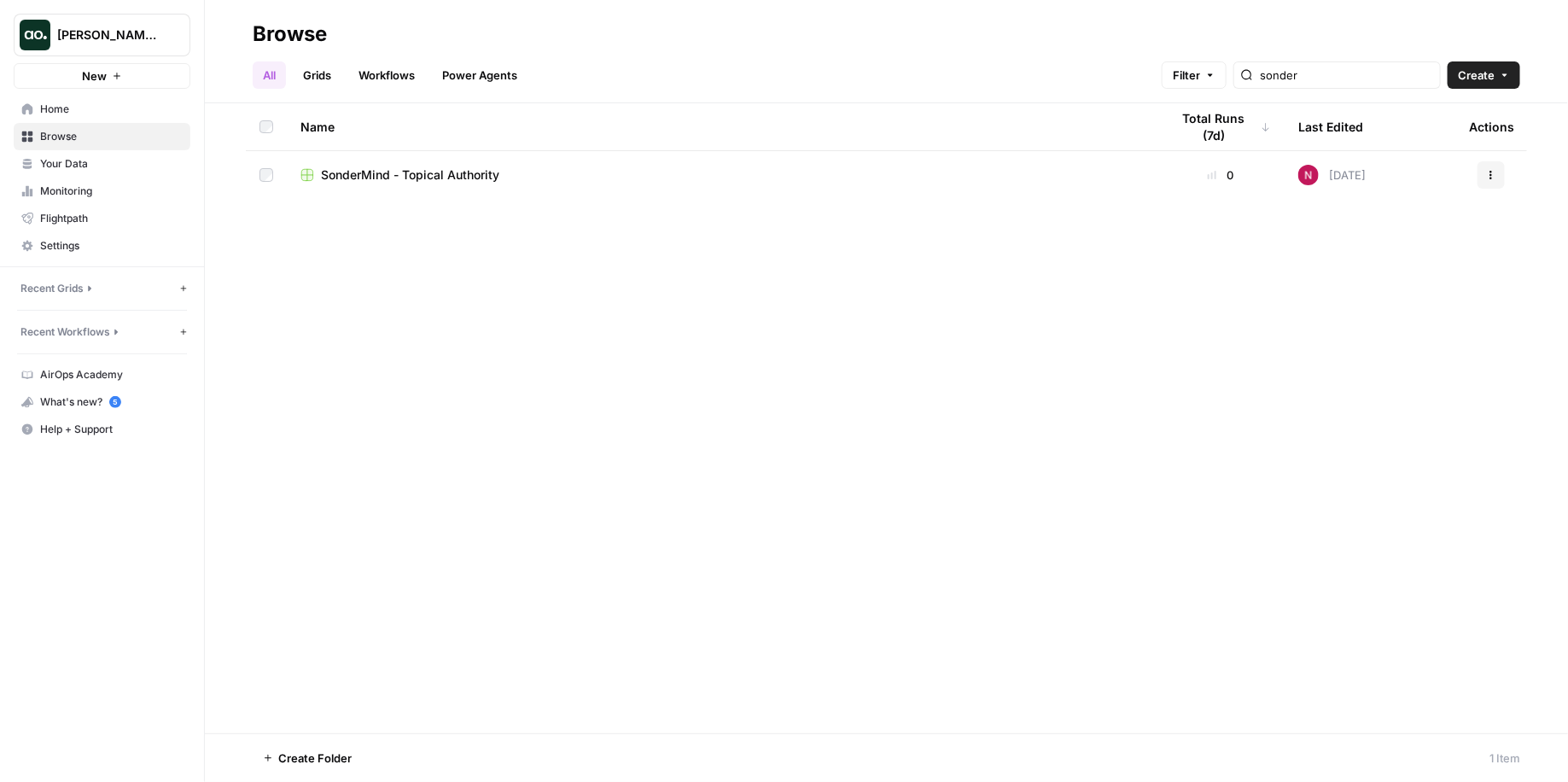 click on "SonderMind - Topical Authority" at bounding box center [410, 175] 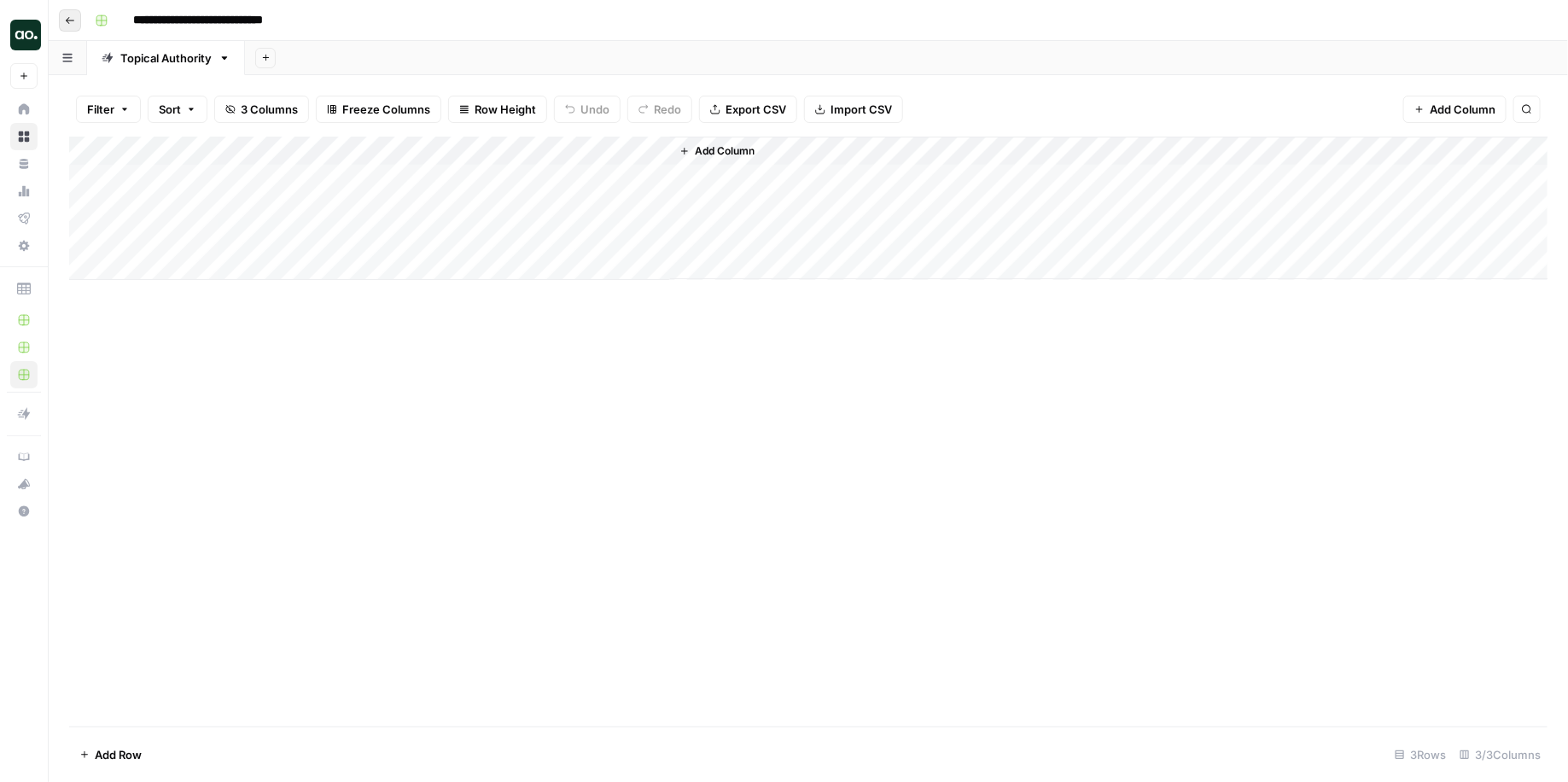 click 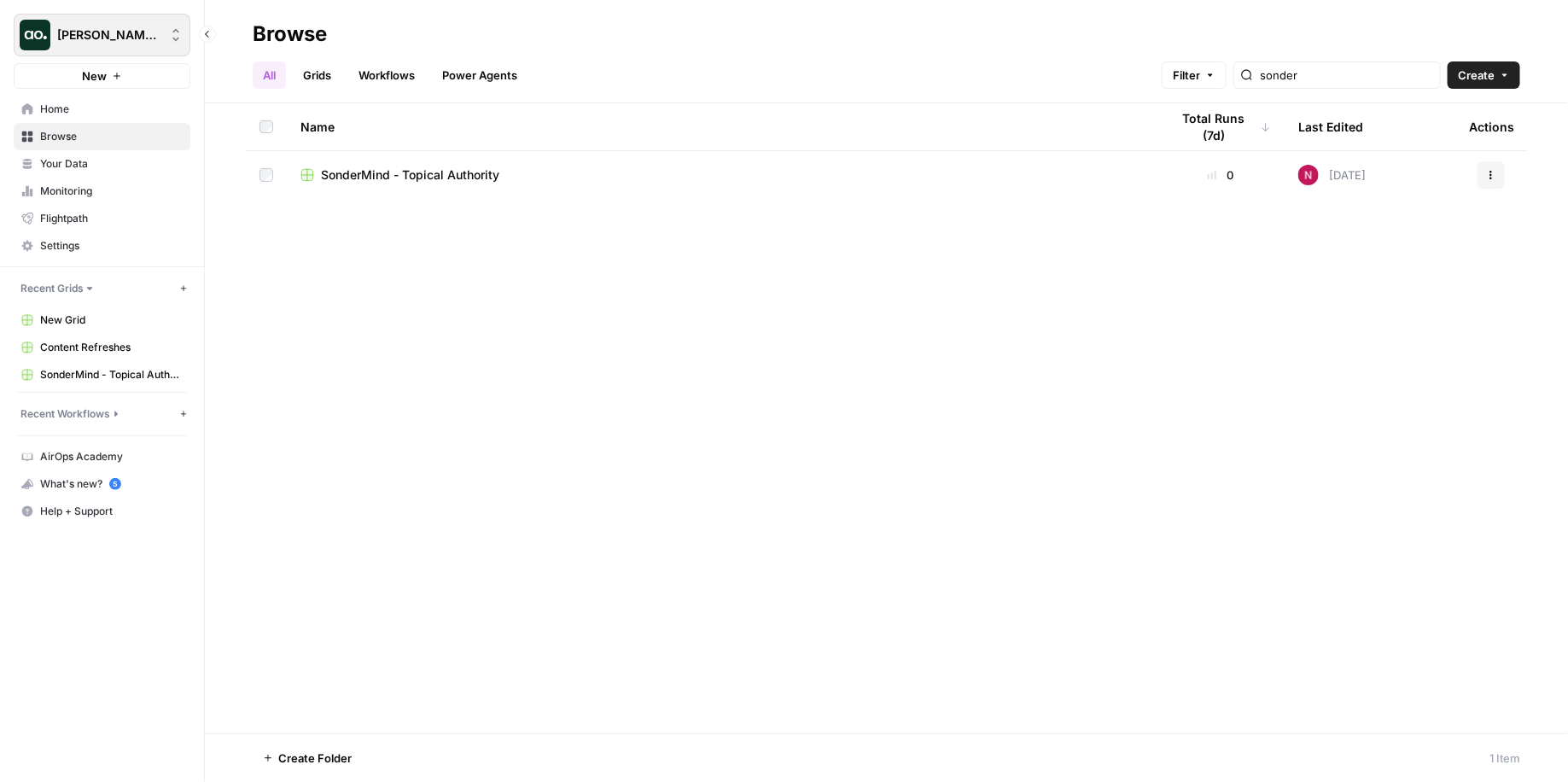 click on "[PERSON_NAME]'s Workspace" at bounding box center [108, 35] 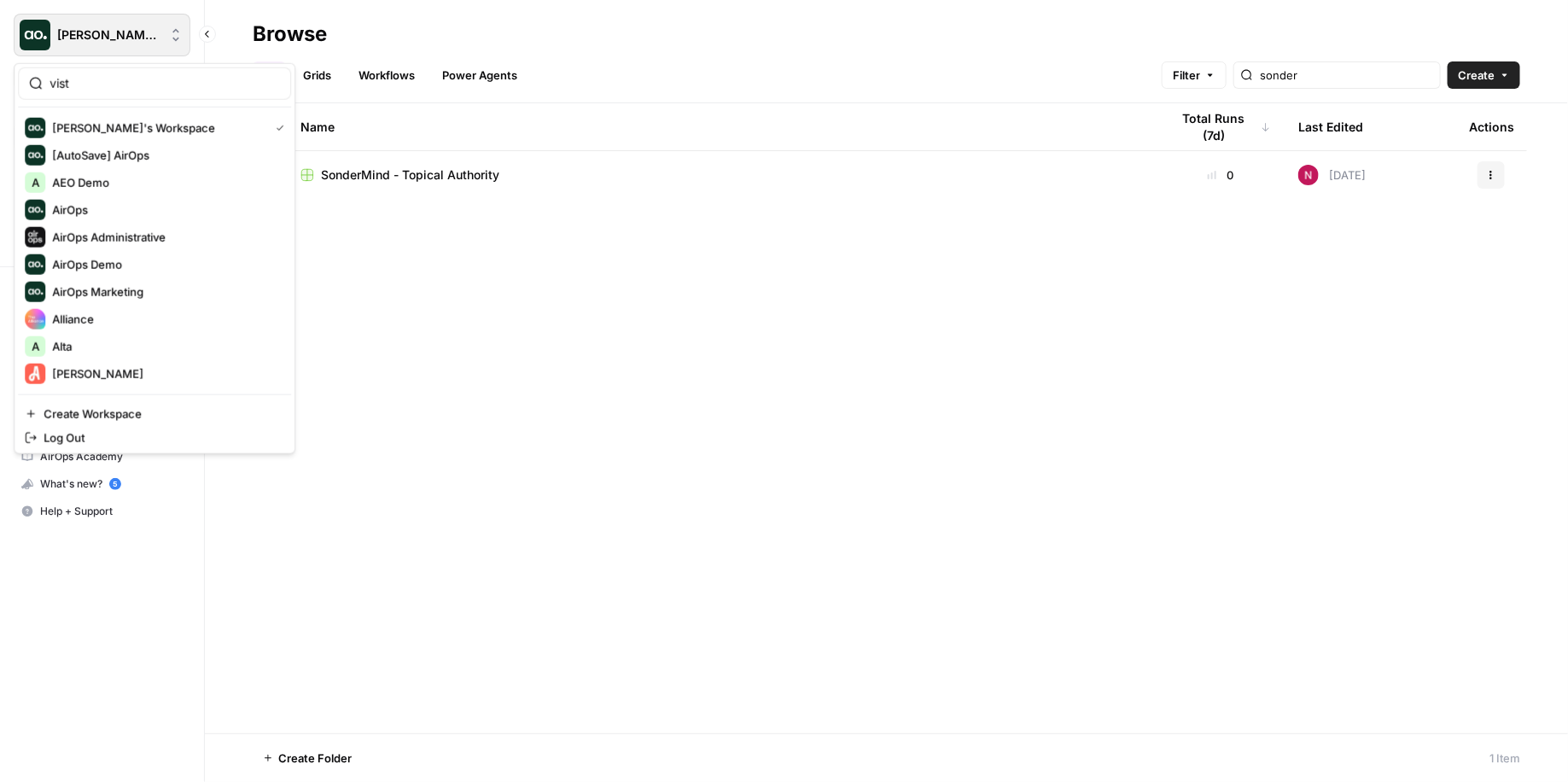 type on "vista" 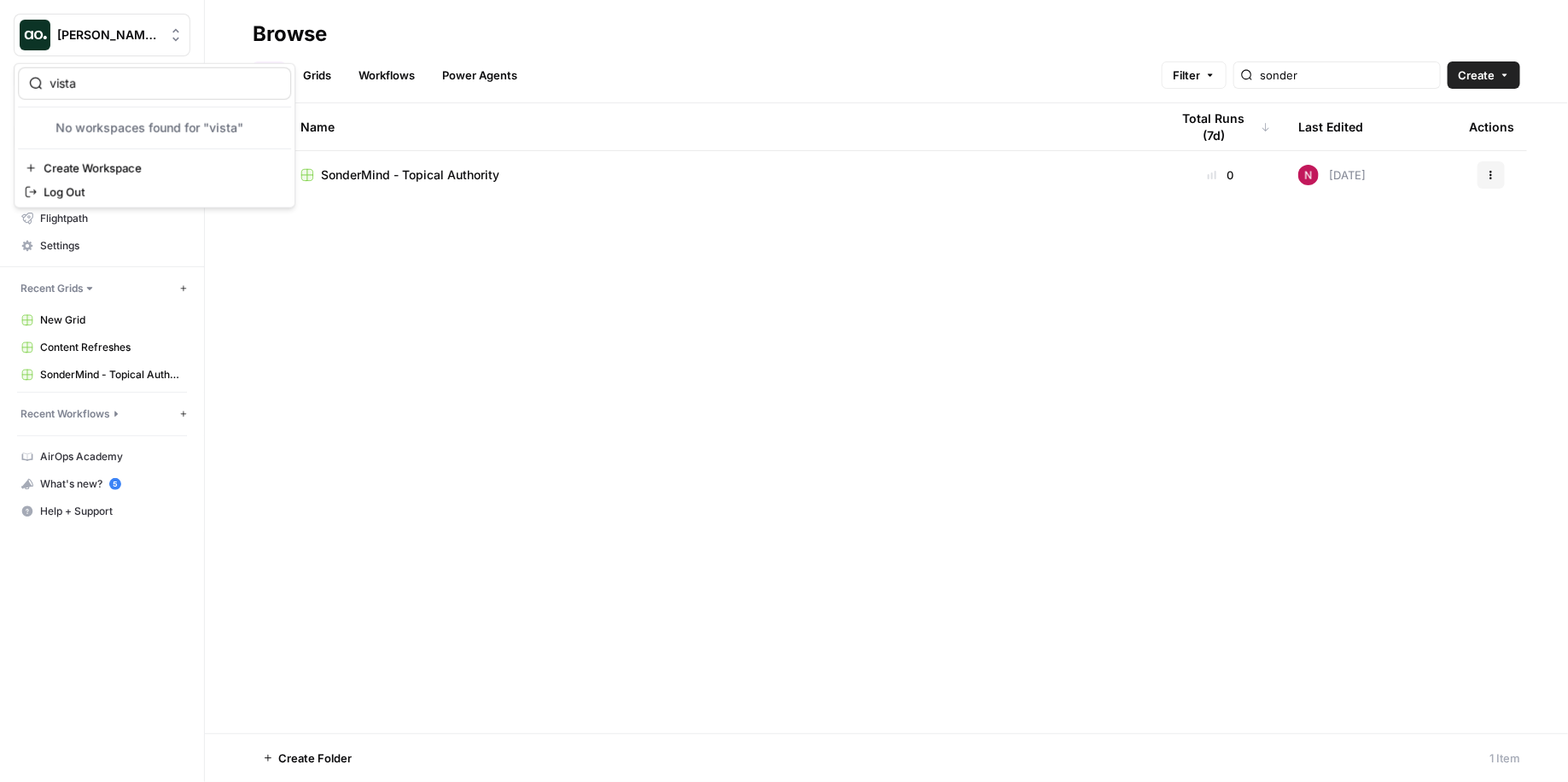 click on "vista" at bounding box center [165, 84] 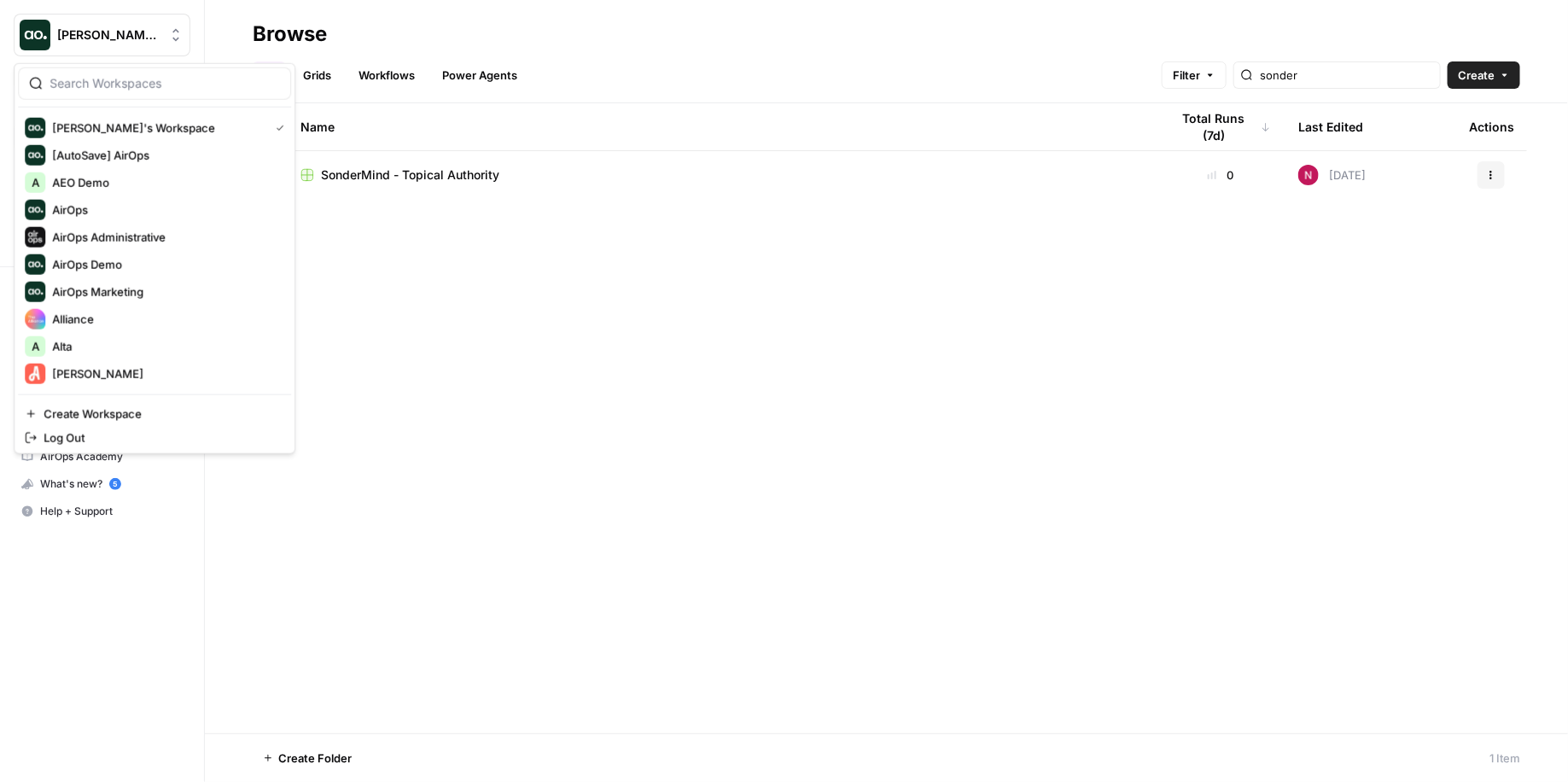 click on "Browse" at bounding box center [886, 34] 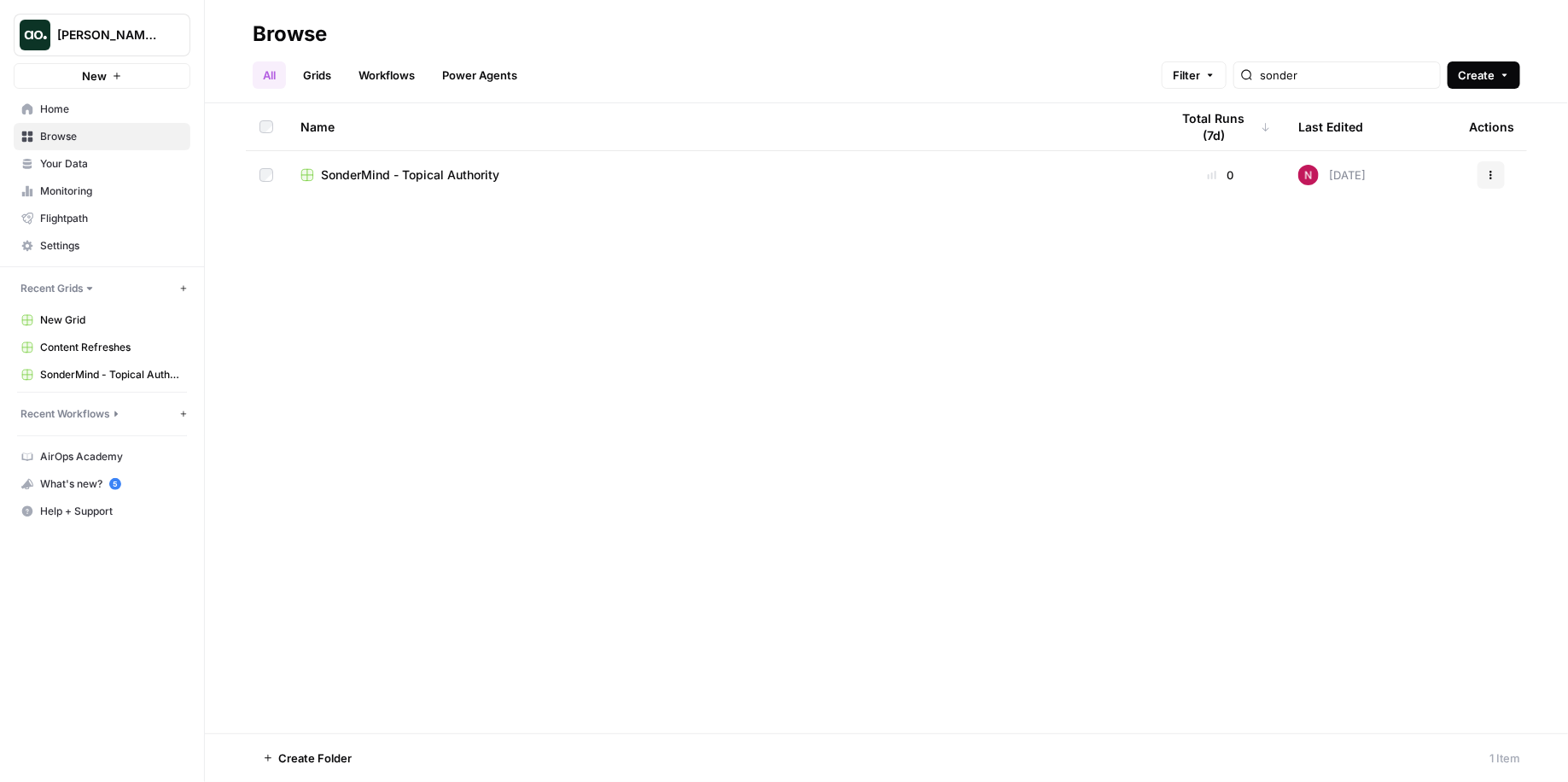 click on "Create" at bounding box center [1483, 75] 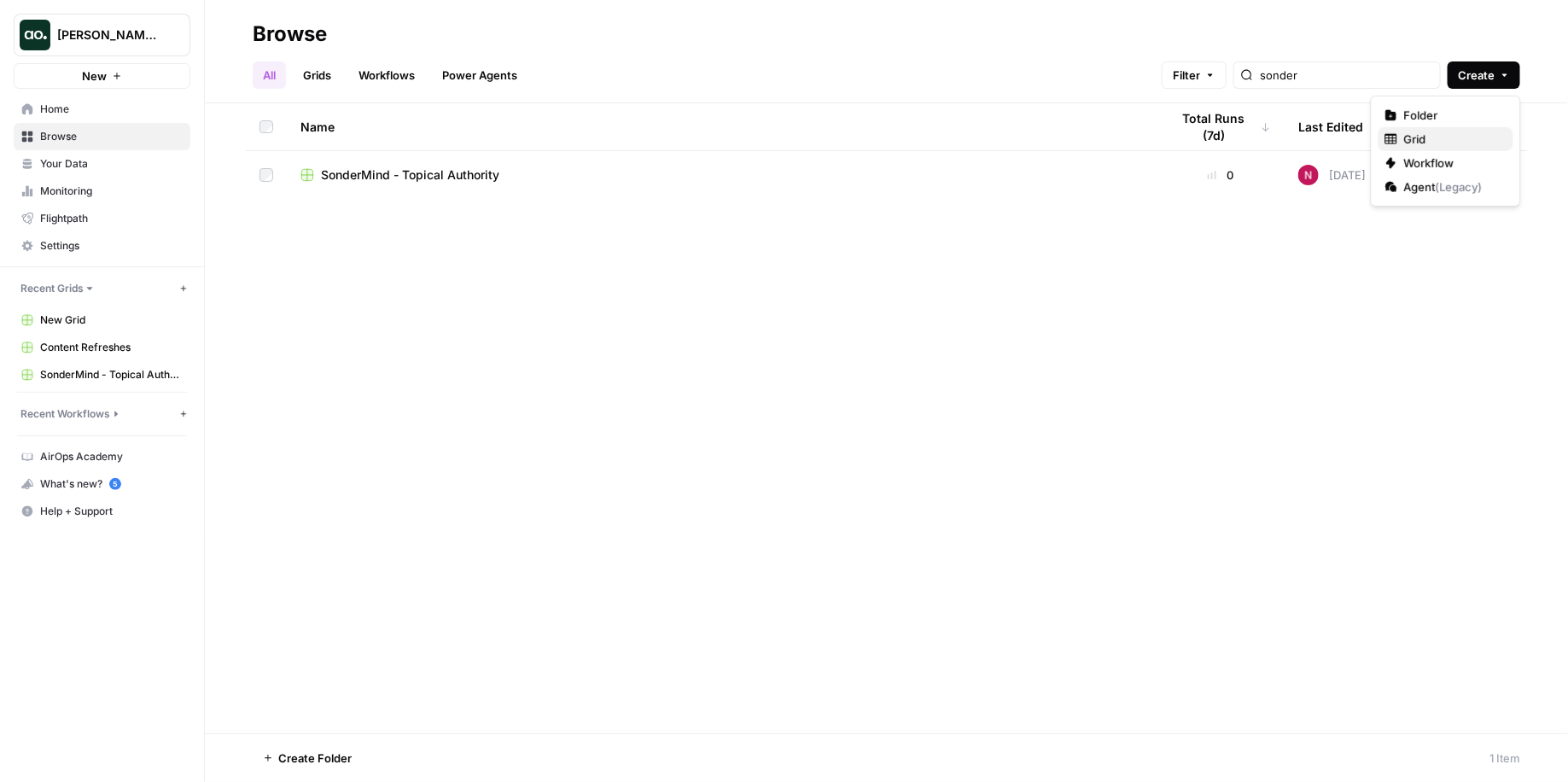 click on "Grid" at bounding box center (1446, 139) 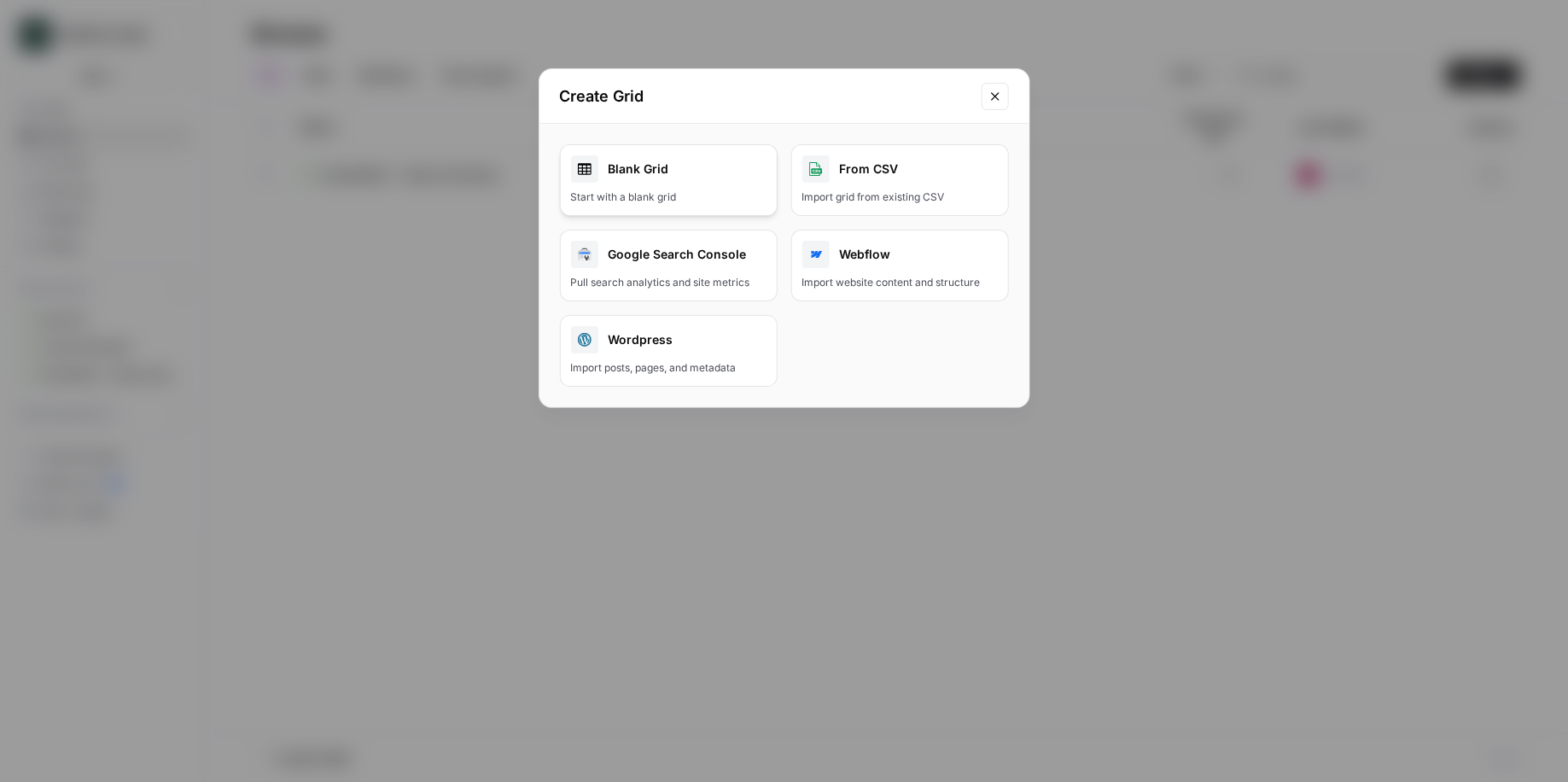 click on "Blank Grid Start with a blank grid" at bounding box center (668, 180) 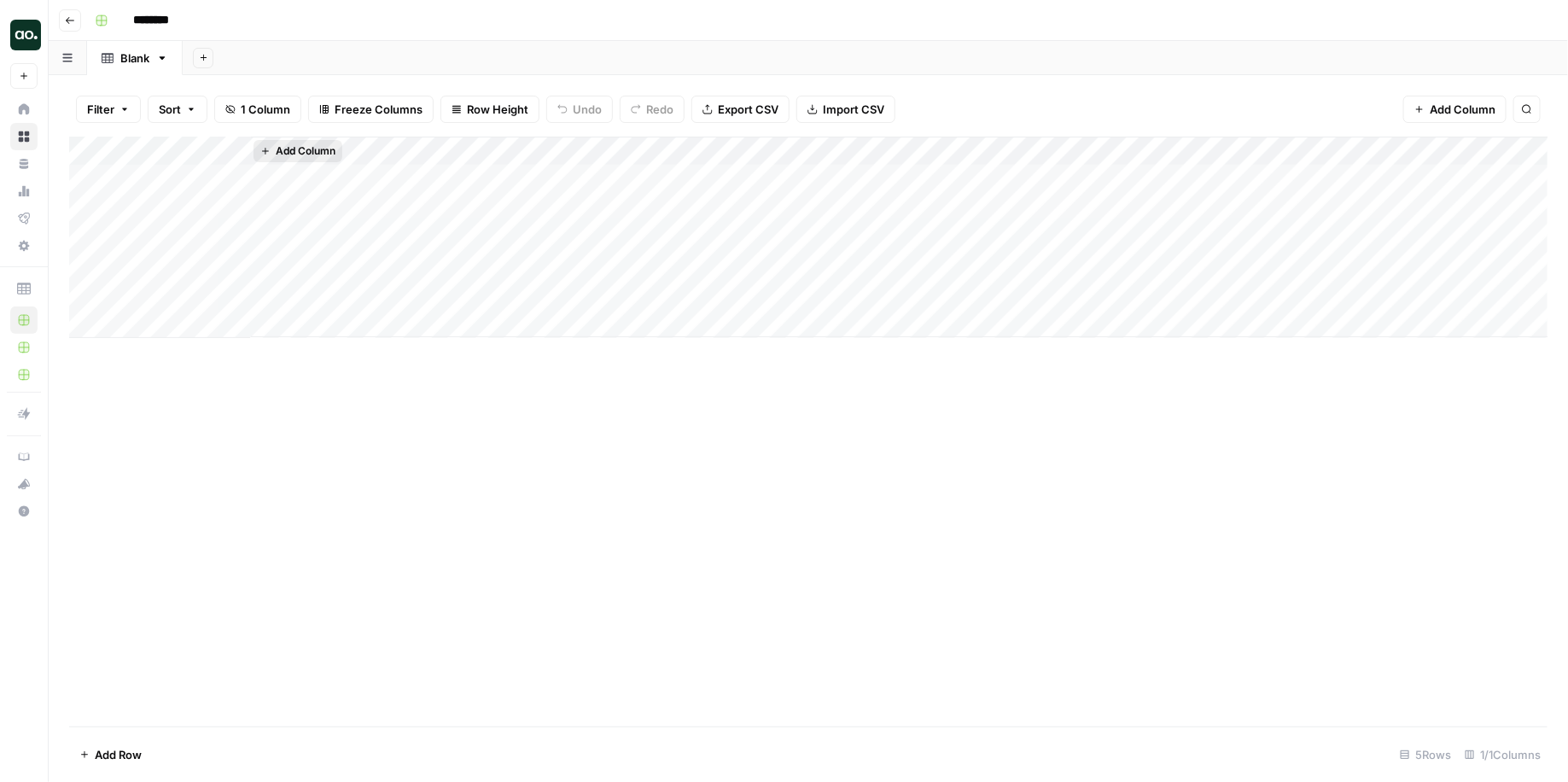 click on "Add Column" at bounding box center (306, 151) 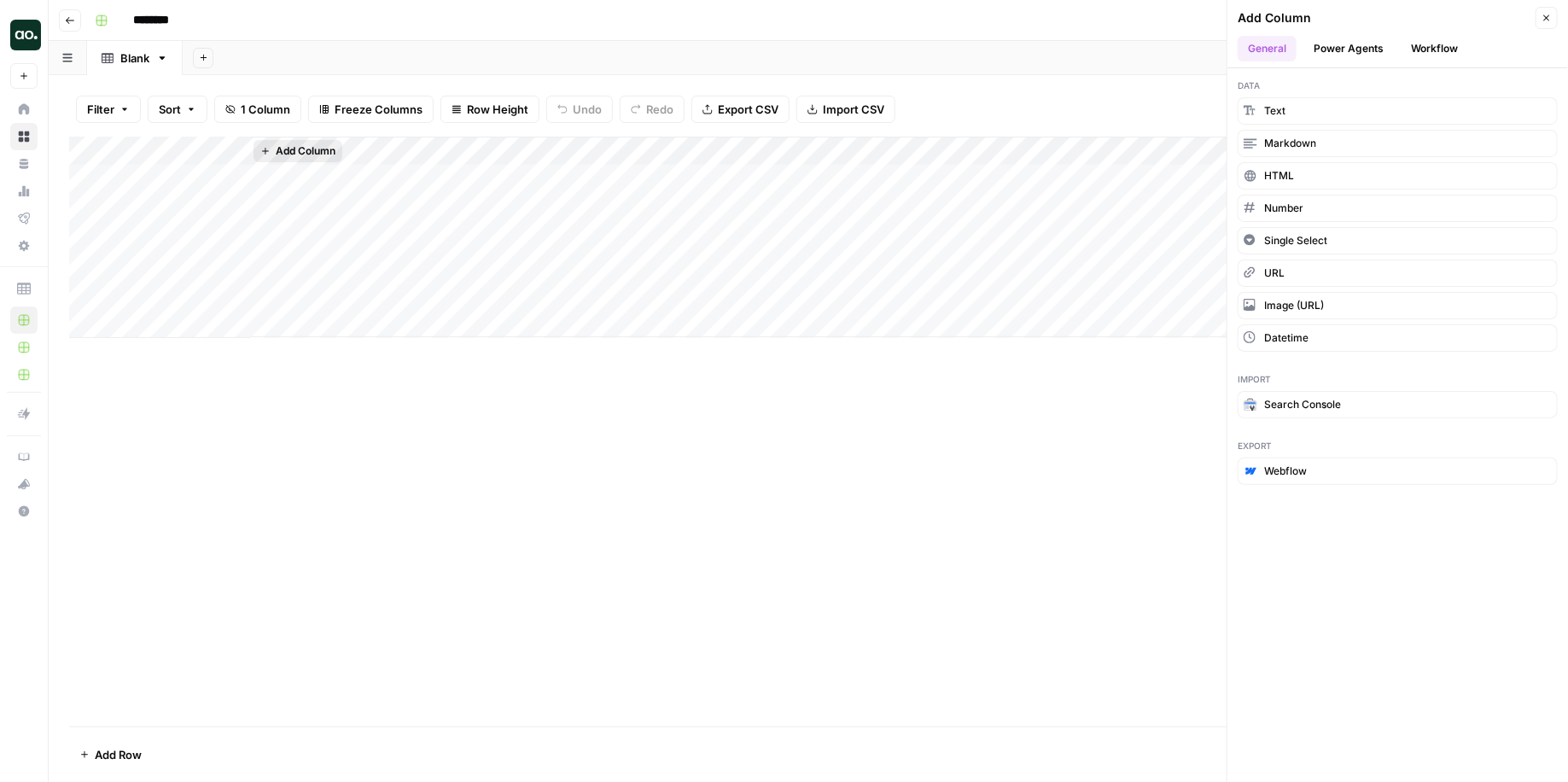 type 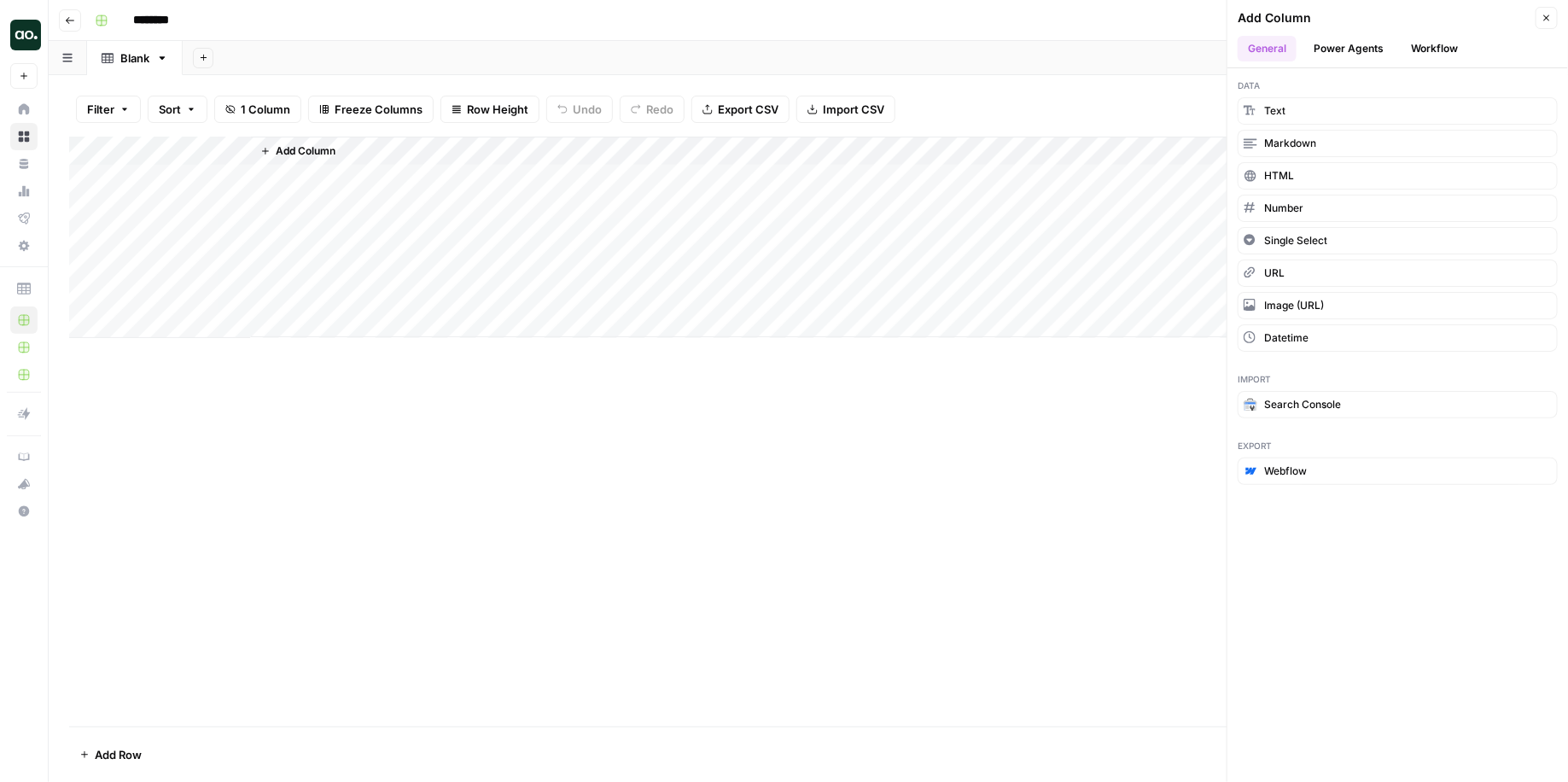 click on "Add Column" at bounding box center (808, 237) 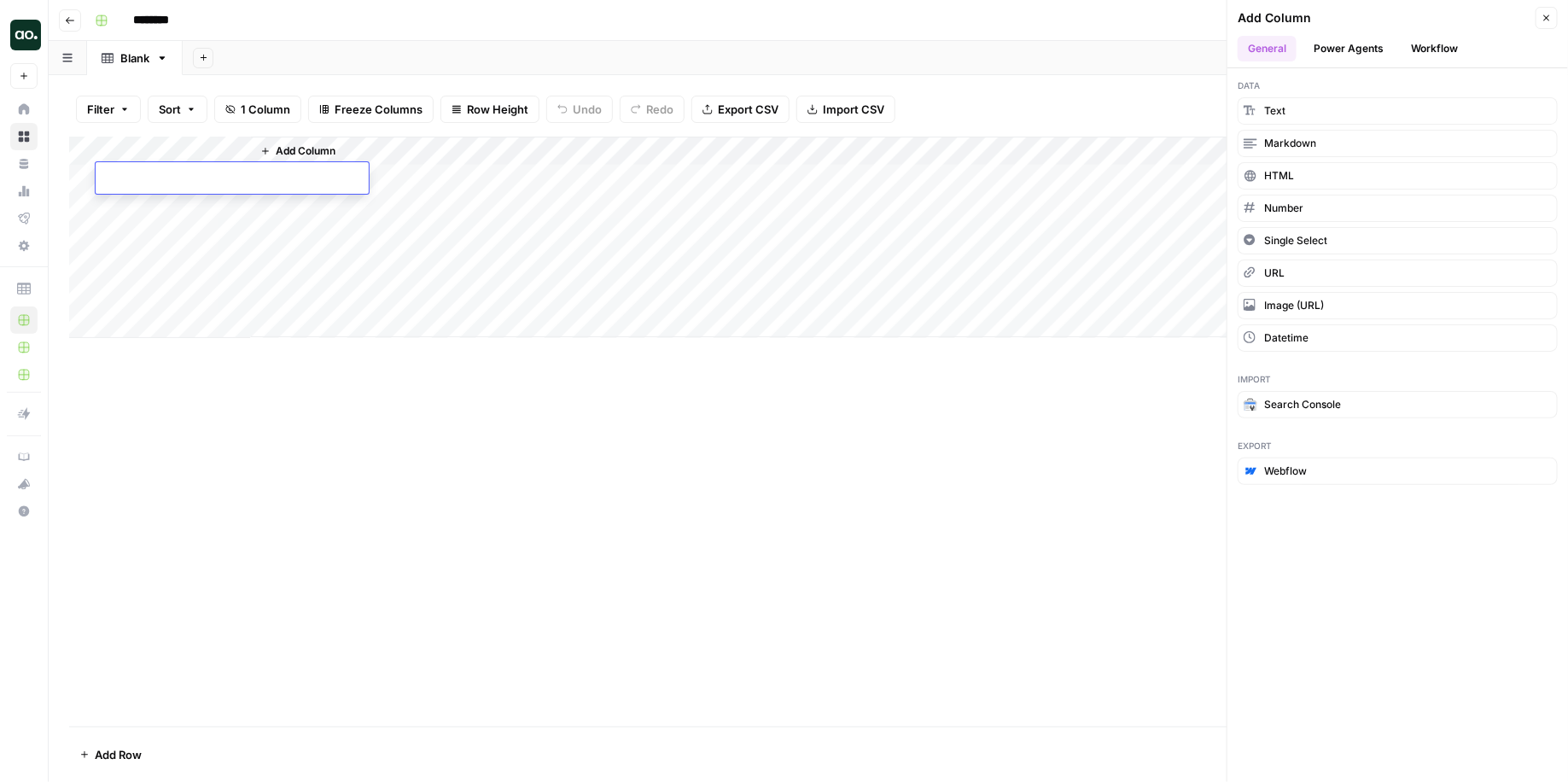 type on "**********" 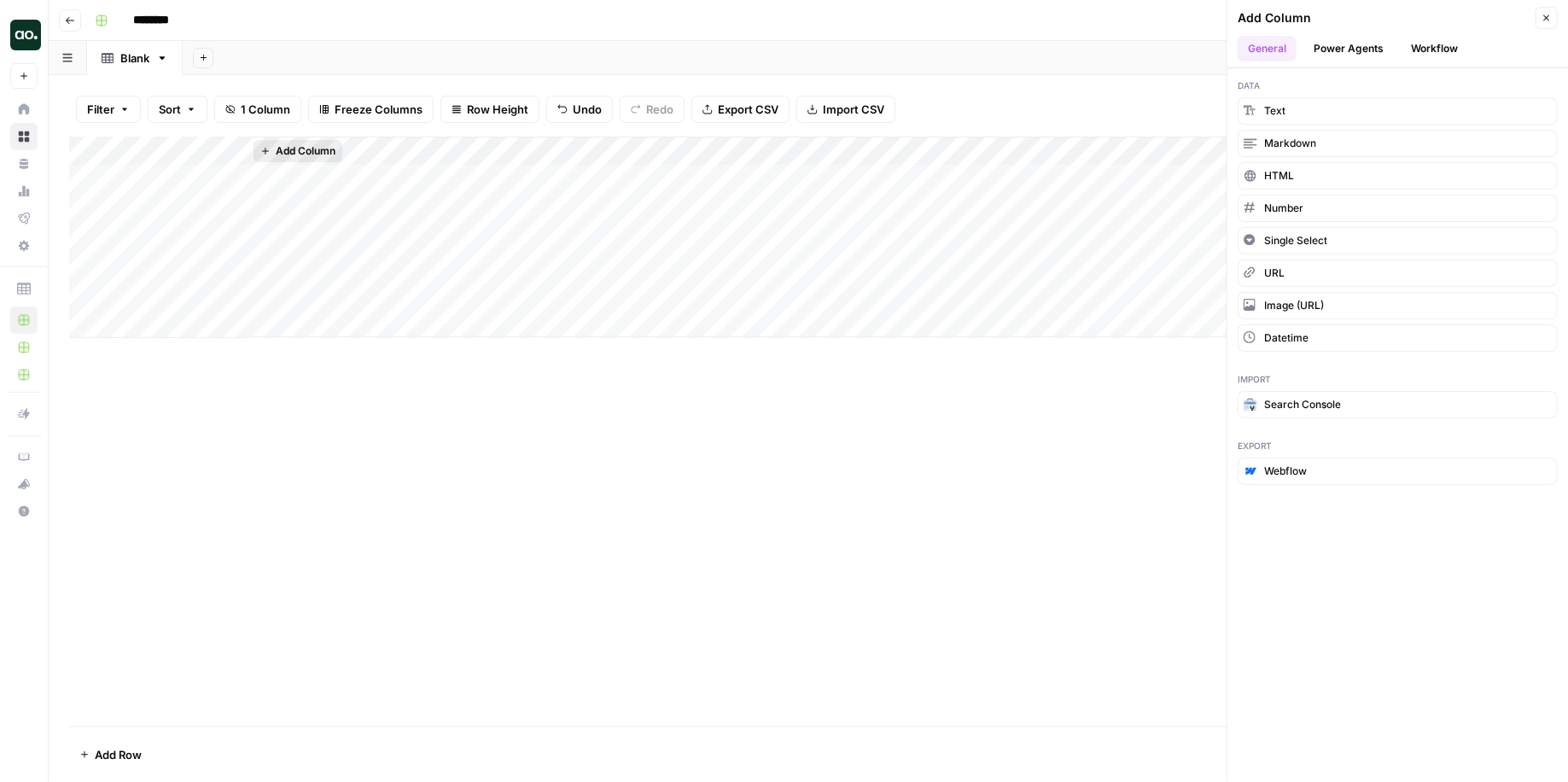click on "Add Column" at bounding box center (306, 151) 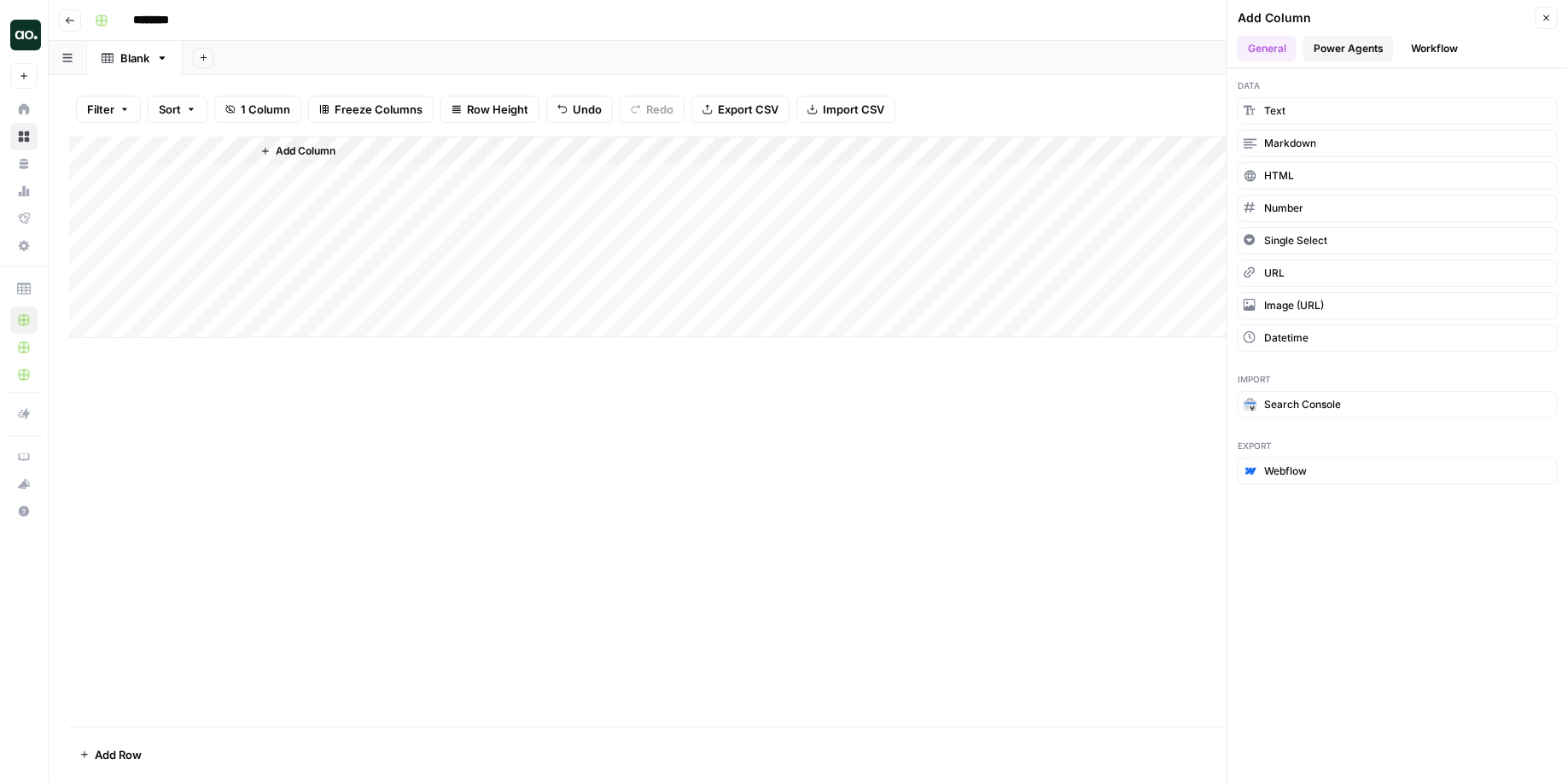 click on "Power Agents" at bounding box center (1349, 49) 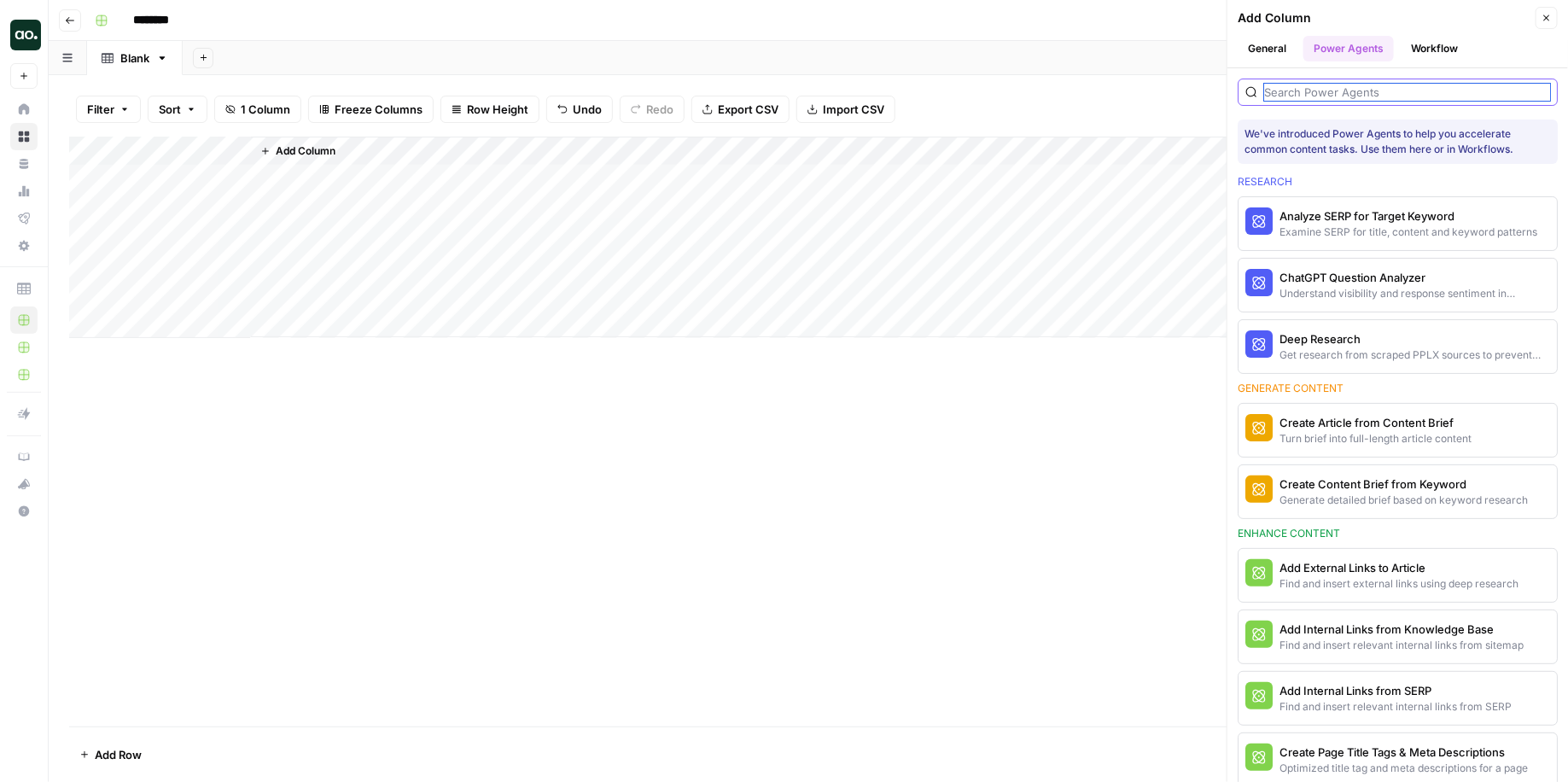click at bounding box center [1407, 92] 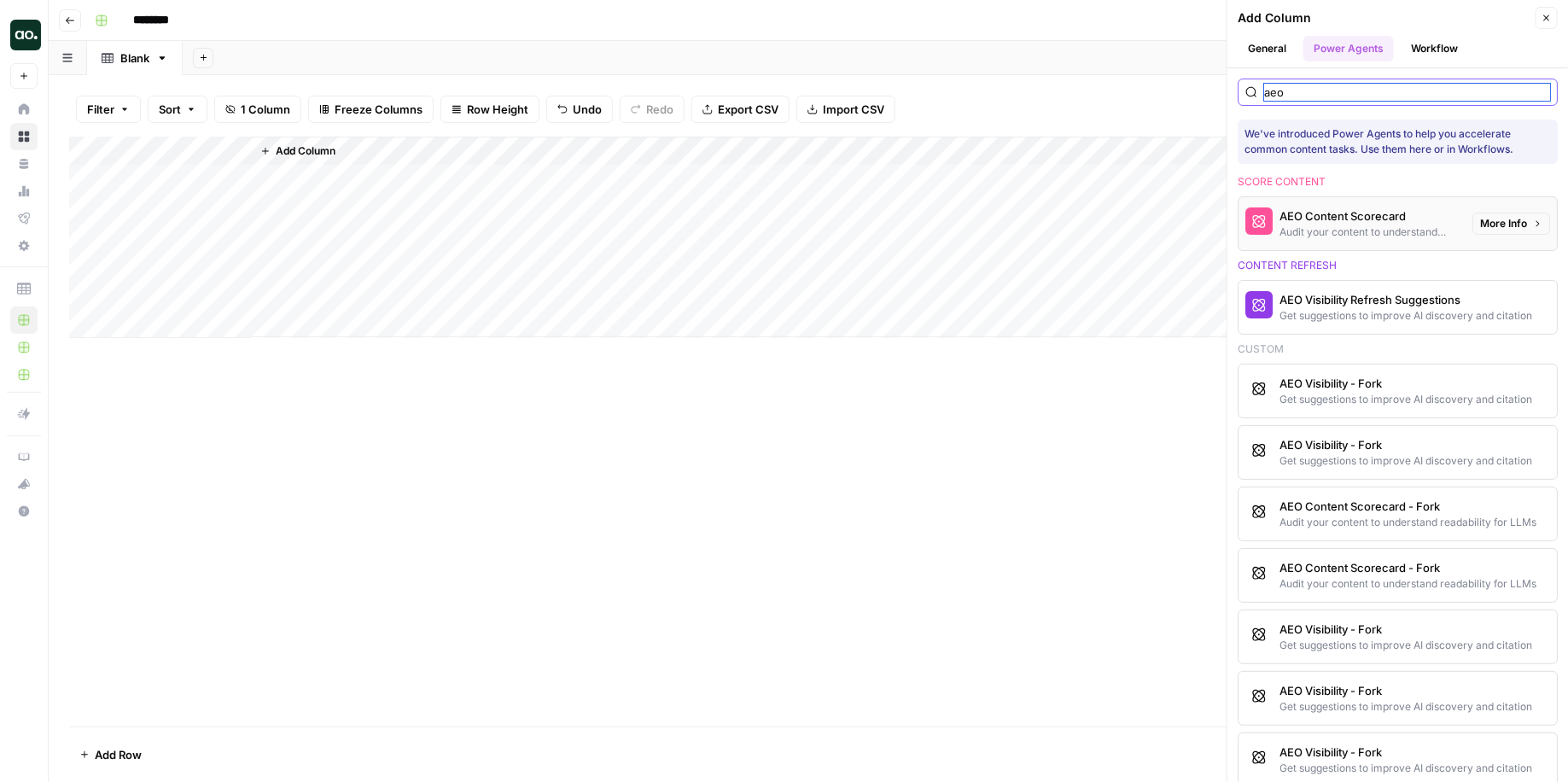 type on "aeo" 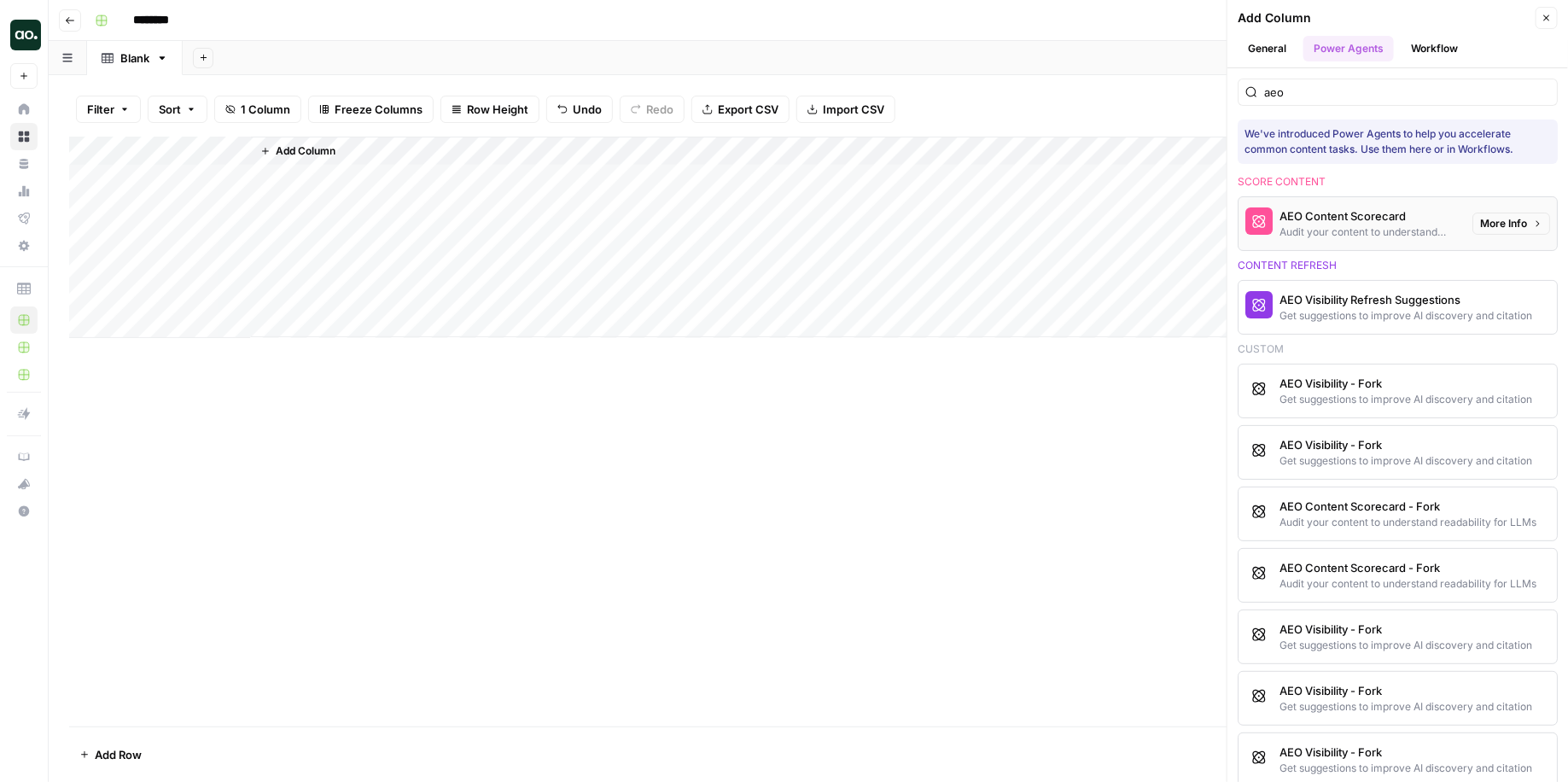 click on "AEO Content Scorecard" at bounding box center (1369, 216) 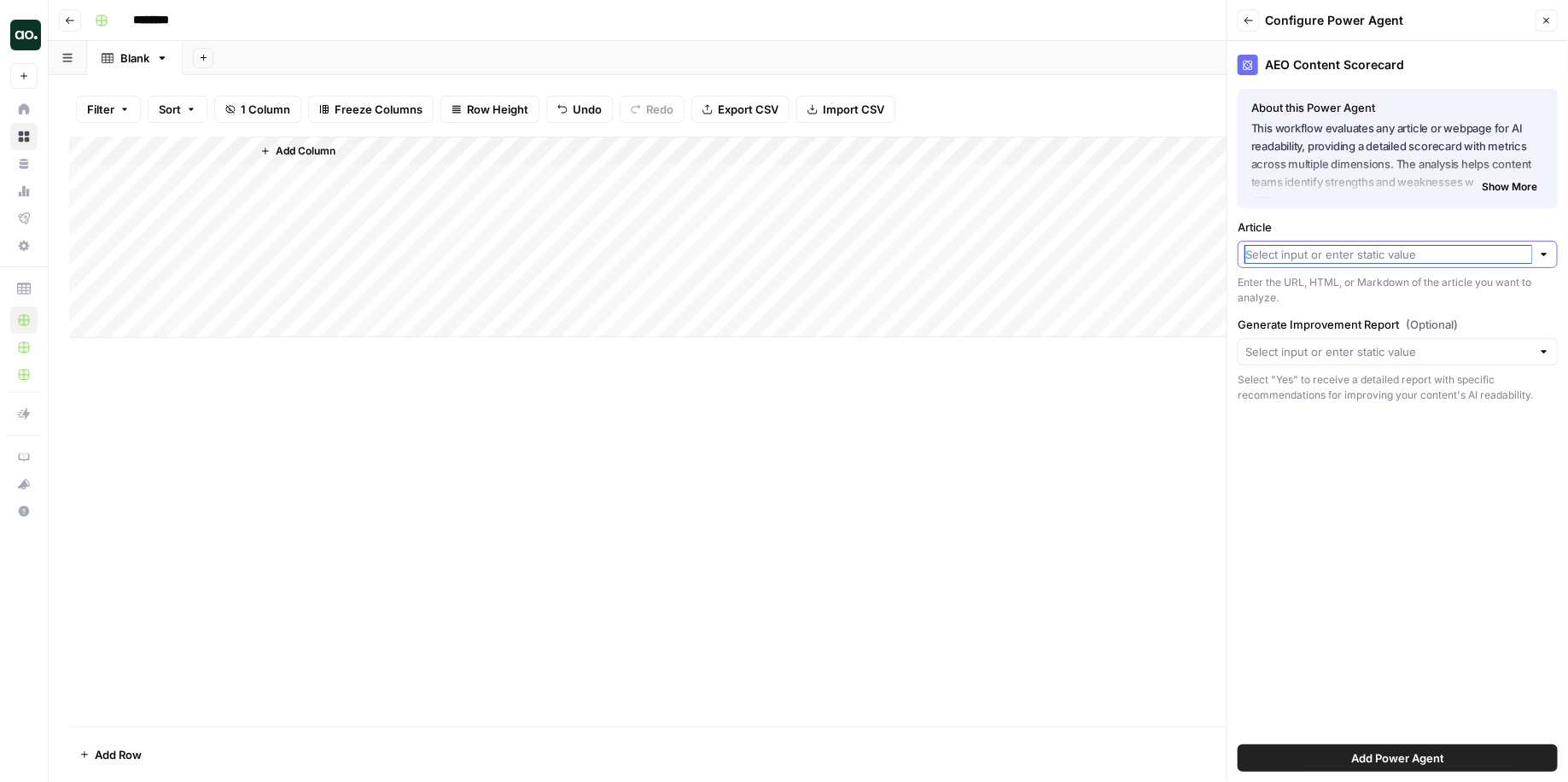 click on "Article" at bounding box center (1388, 254) 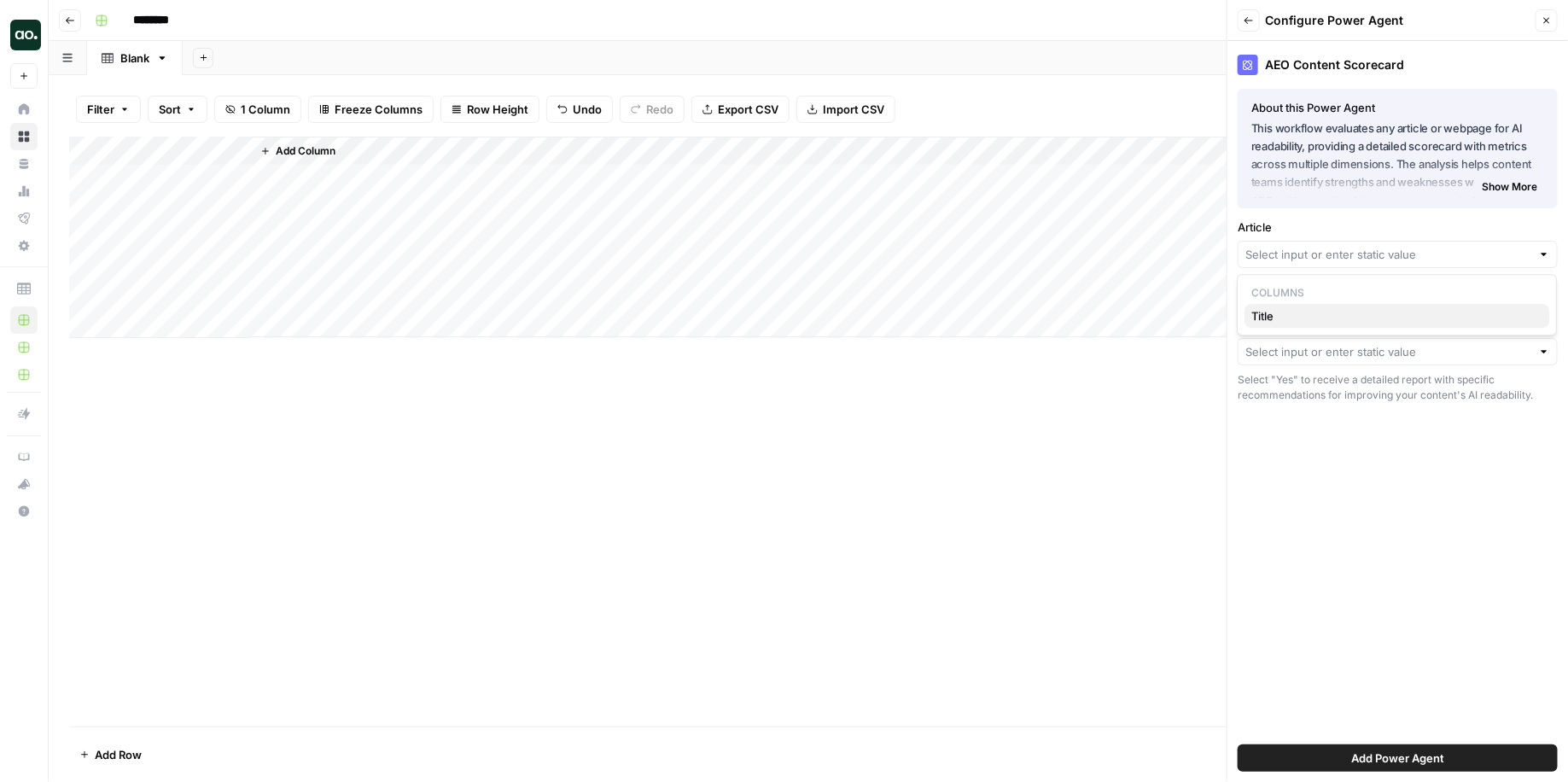 click on "Title" at bounding box center [1396, 316] 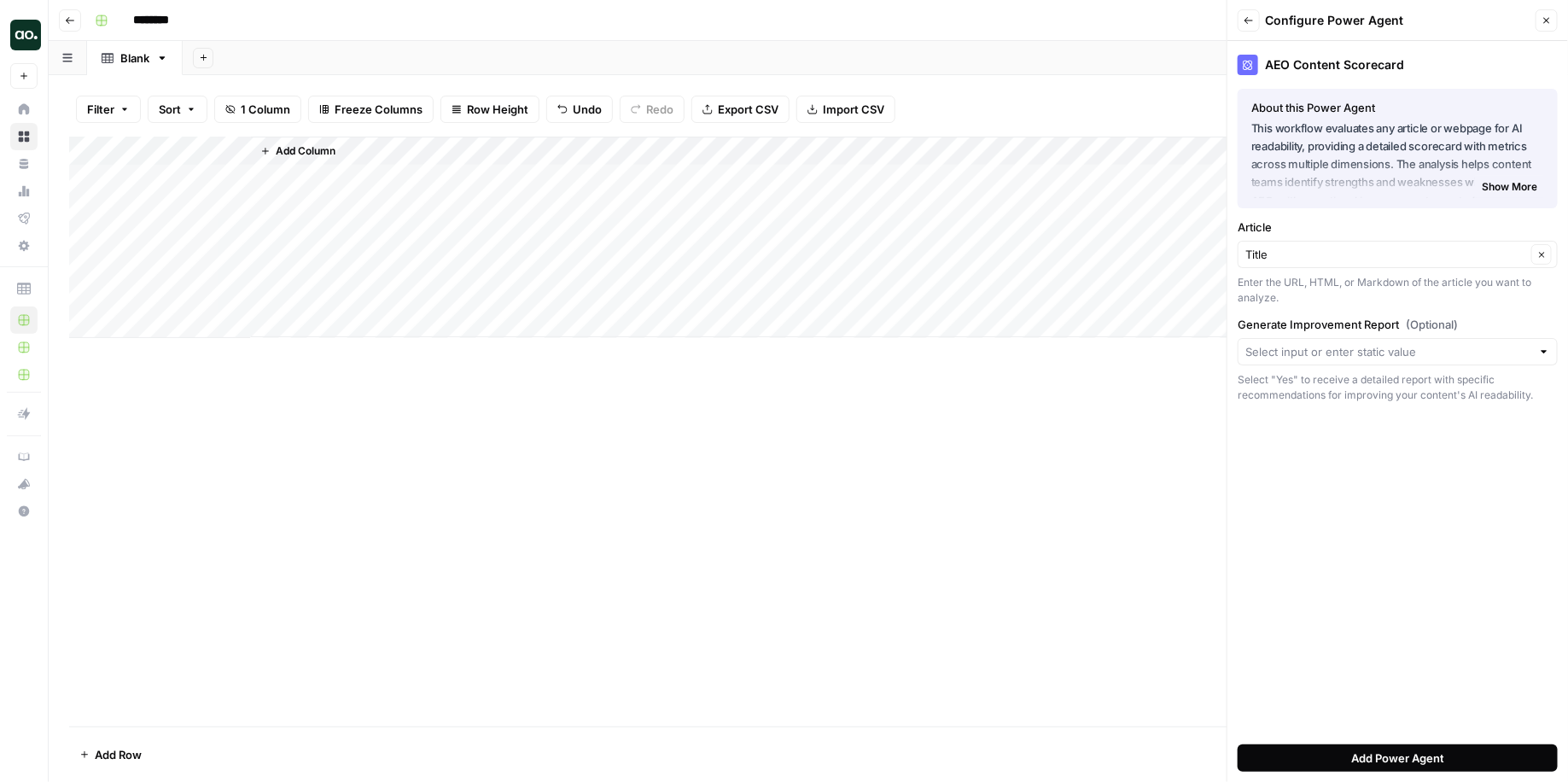 click on "Add Power Agent" at bounding box center [1397, 758] 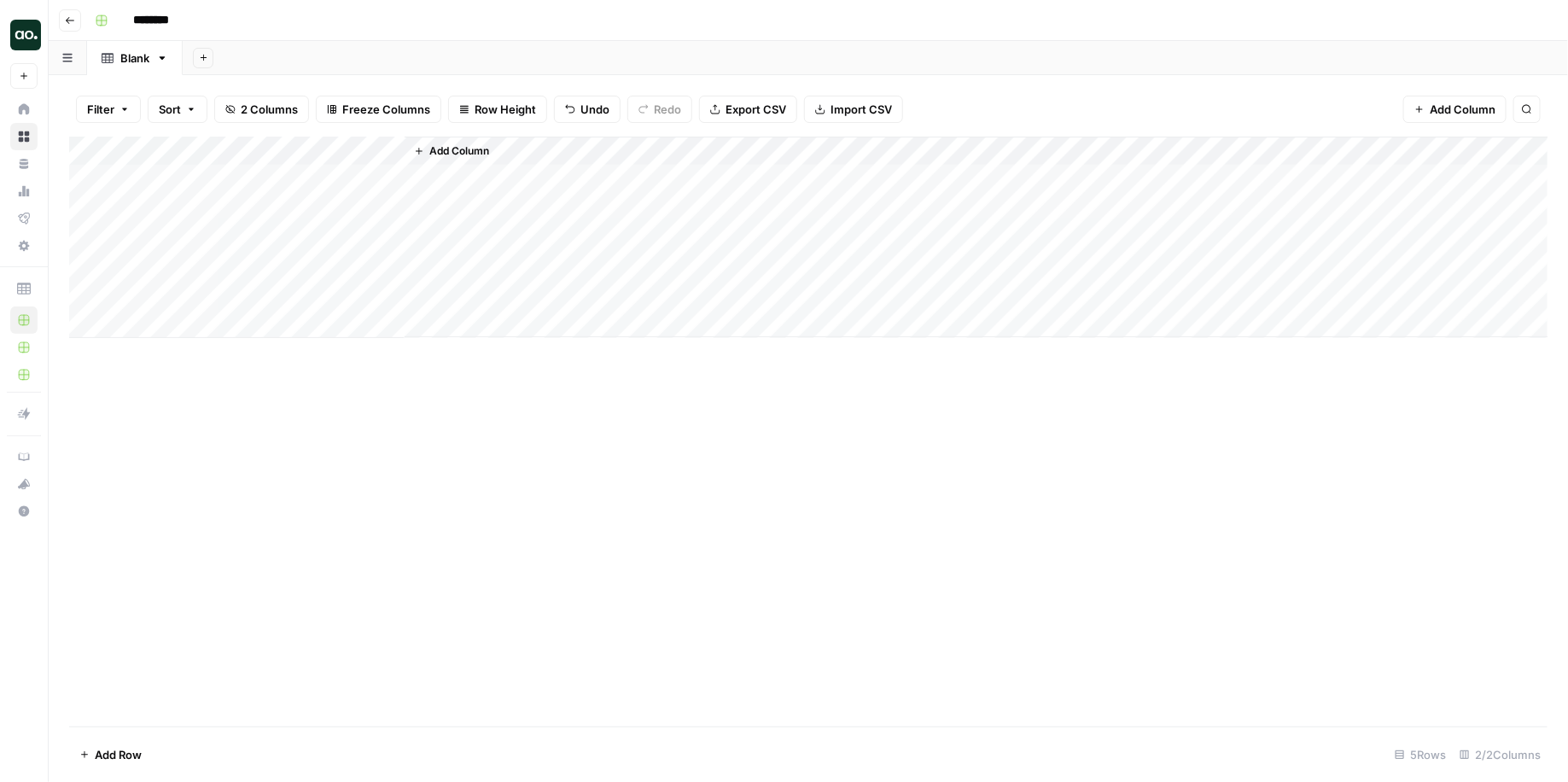 click on "Add Column" at bounding box center [808, 237] 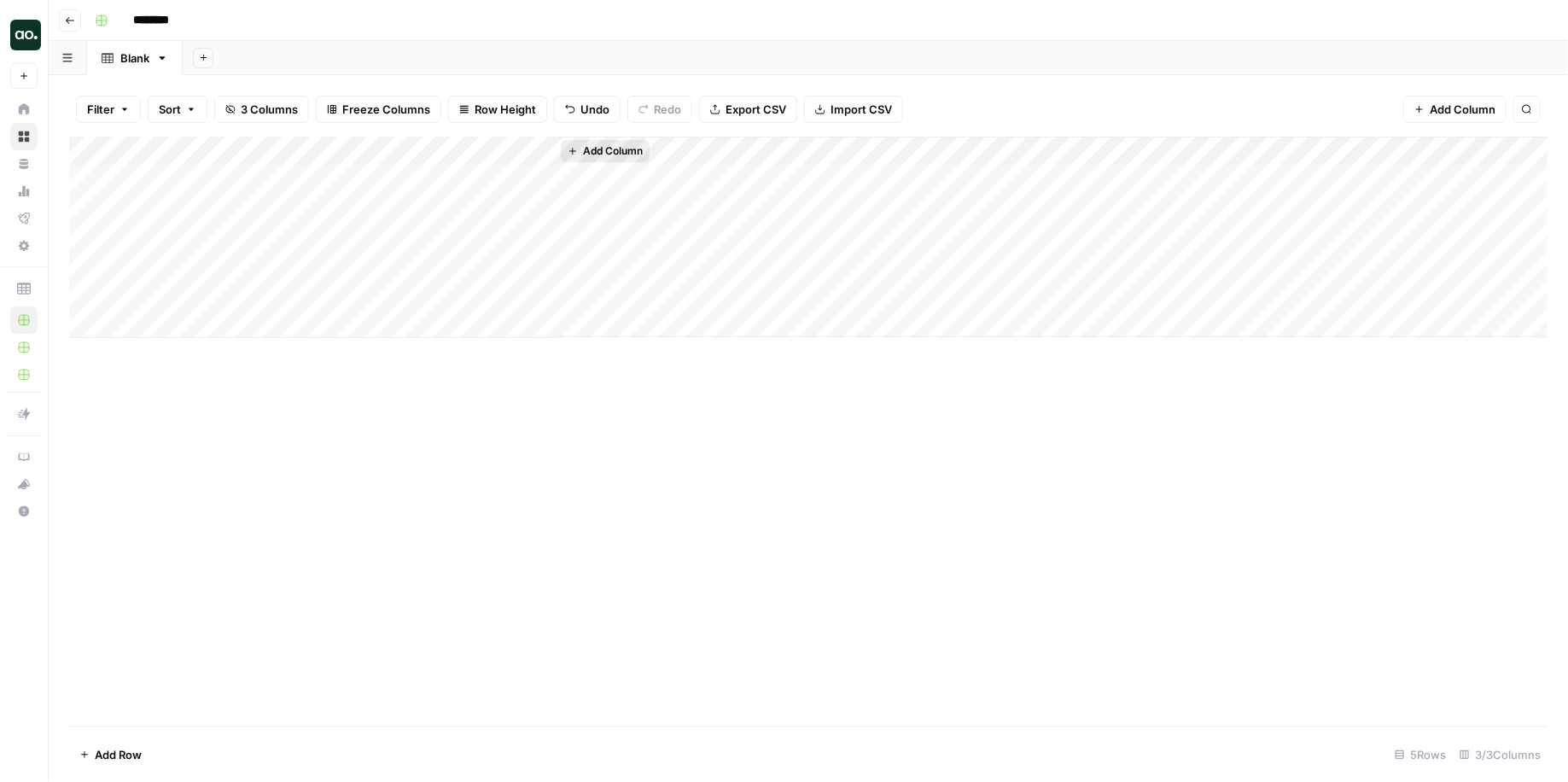 click on "Add Column" at bounding box center [605, 151] 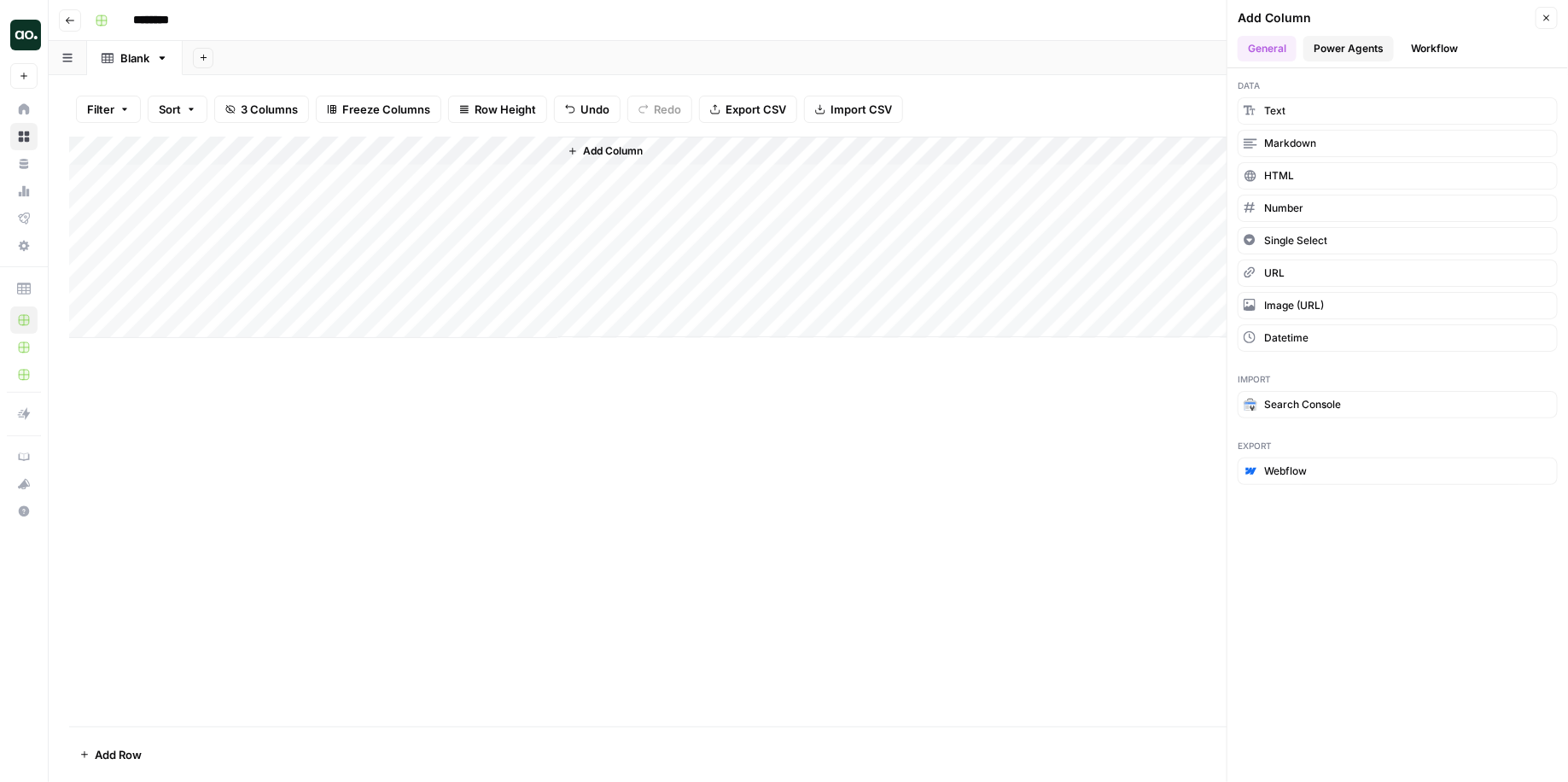 click on "Power Agents" at bounding box center (1349, 49) 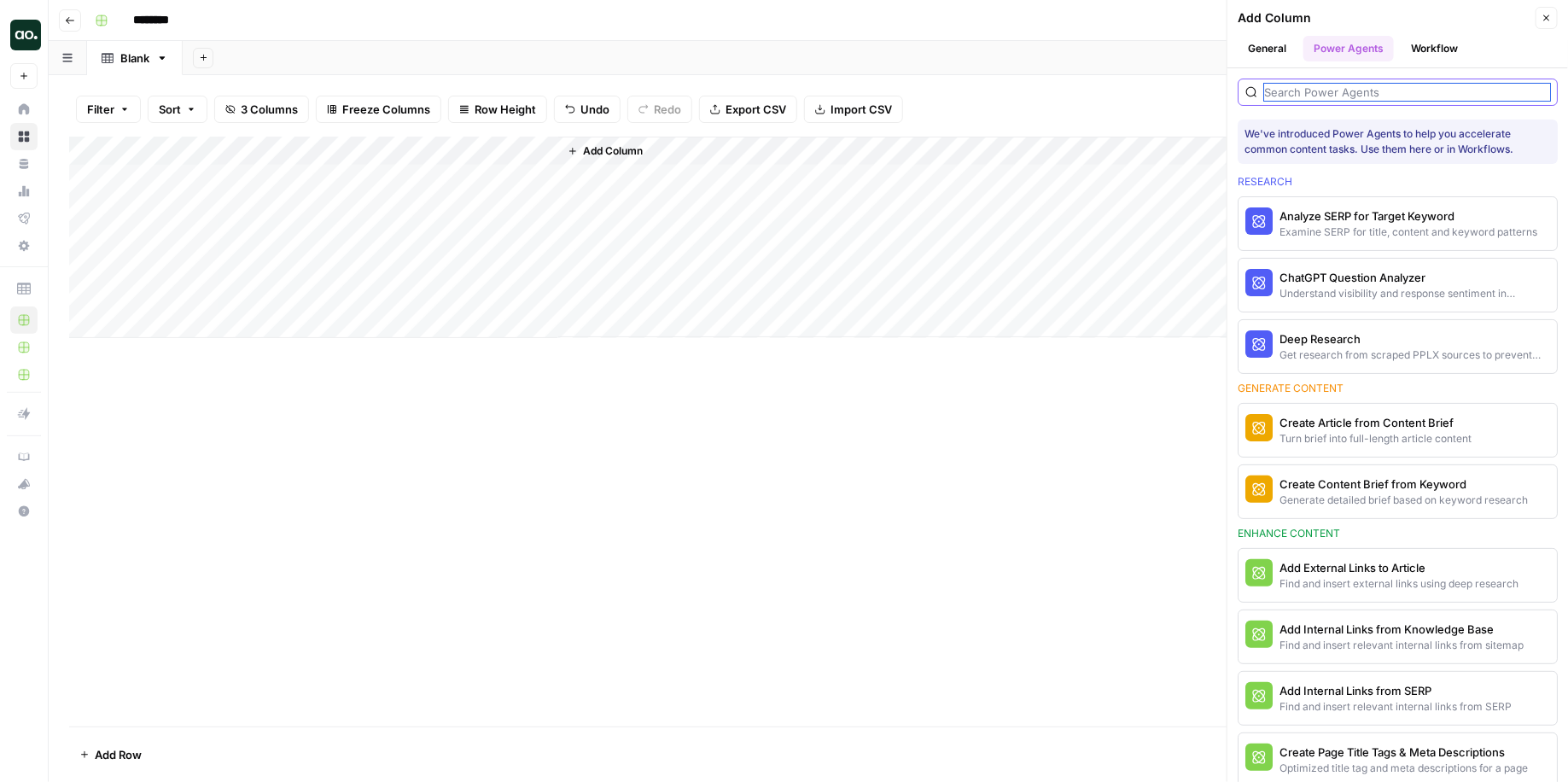 click at bounding box center (1407, 92) 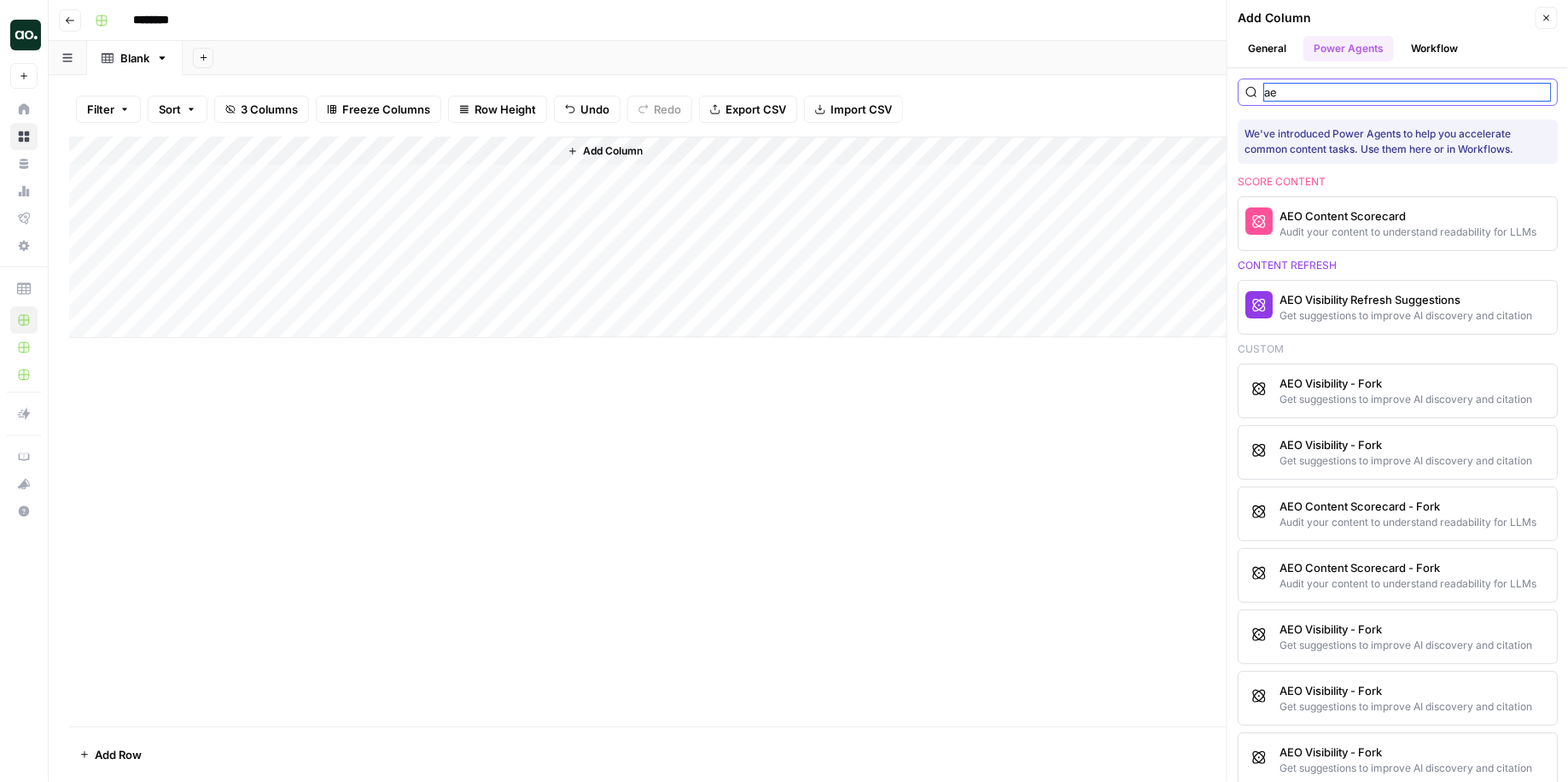 type on "aeo" 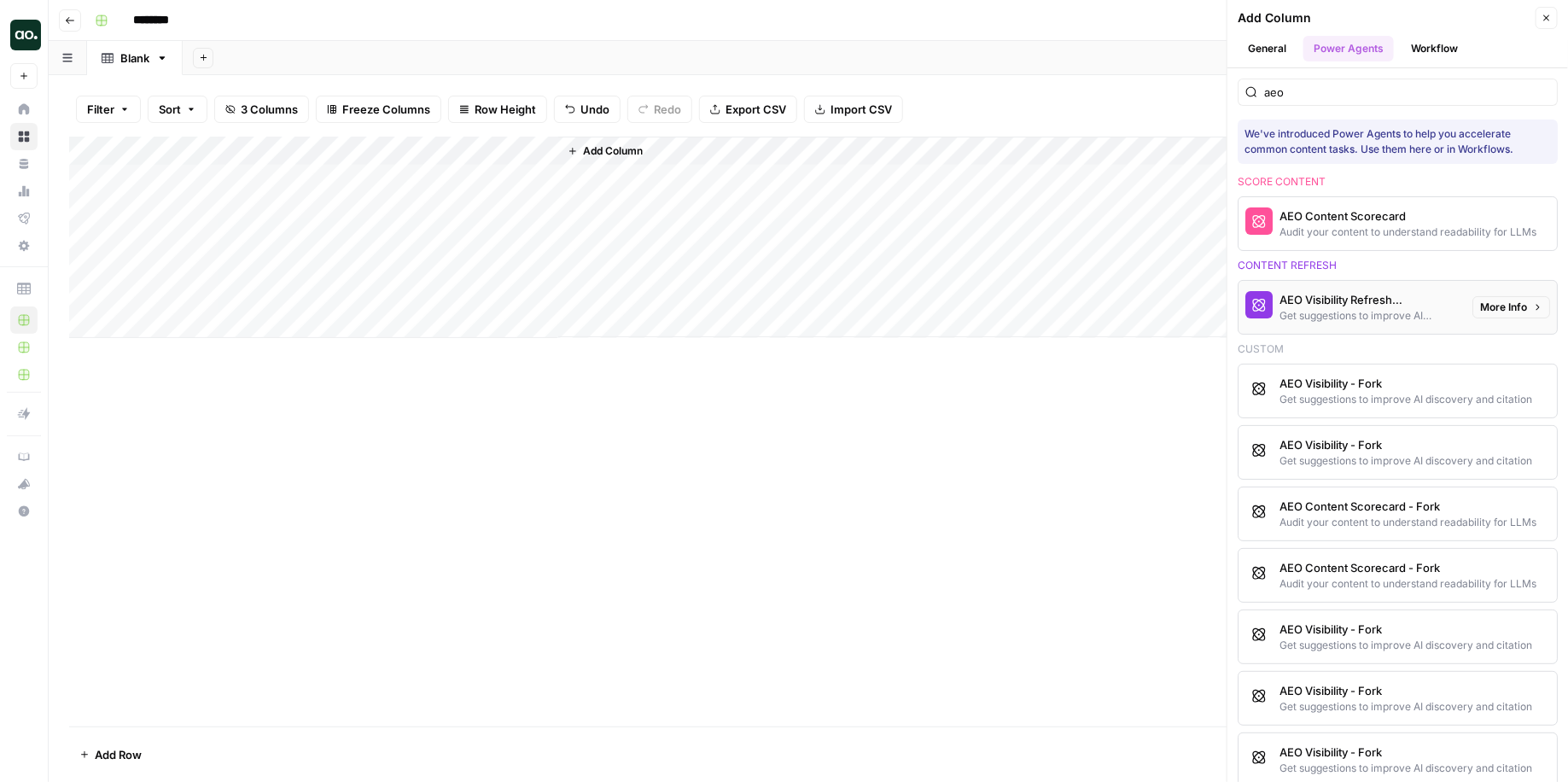 click on "AEO Visibility Refresh Suggestions" at bounding box center (1369, 300) 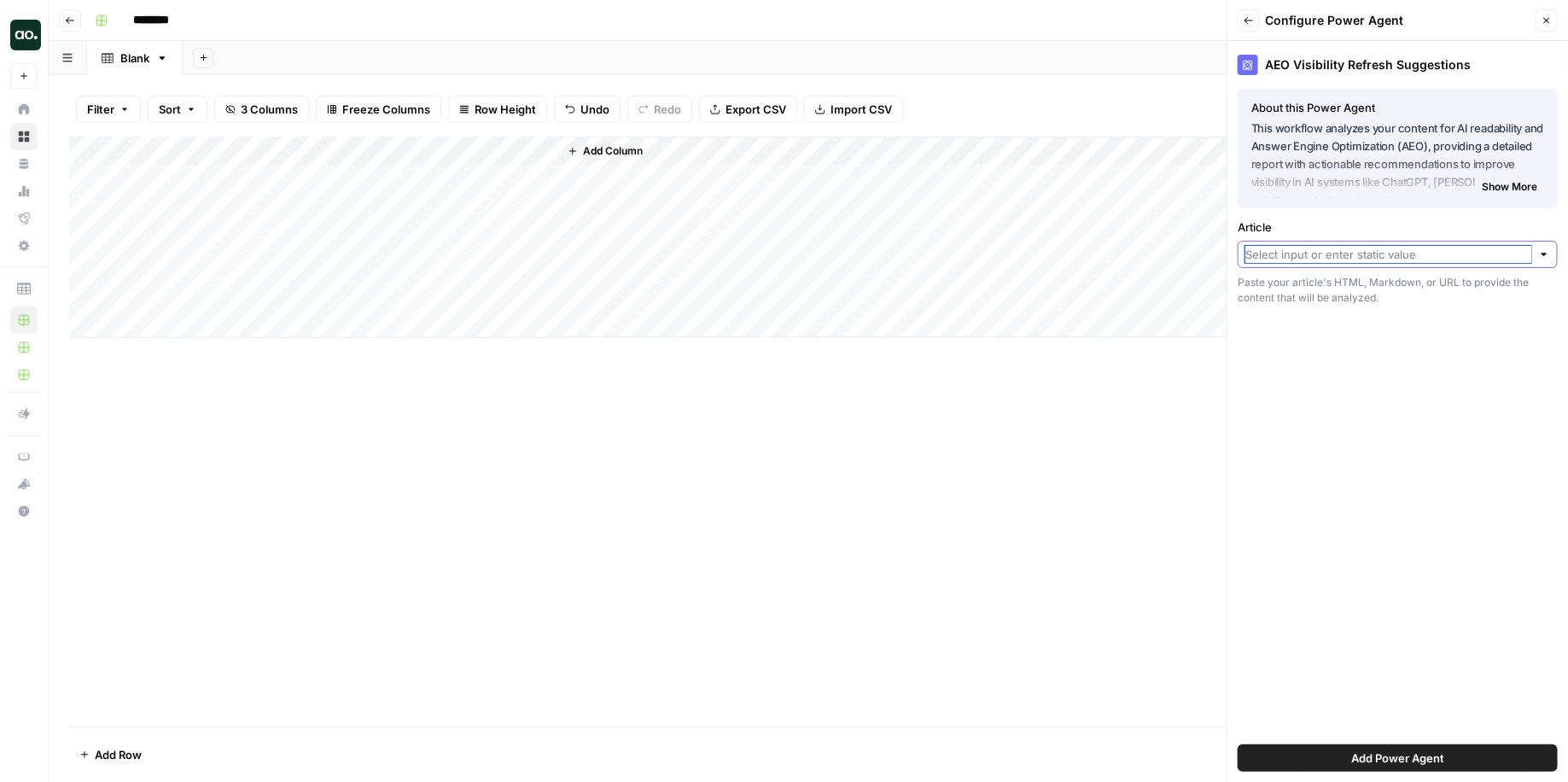 click on "Article" at bounding box center [1388, 254] 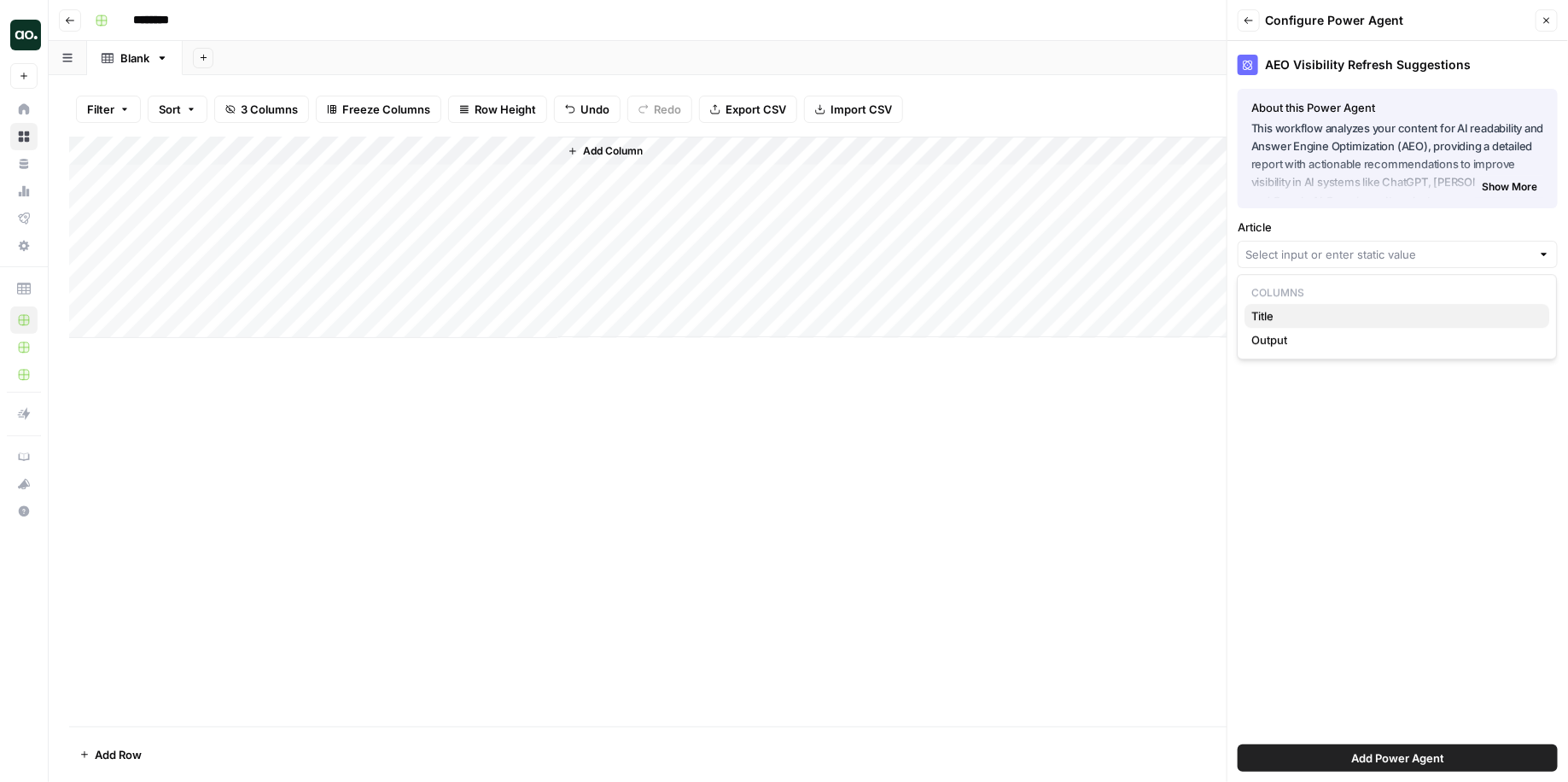 click on "Title" at bounding box center [1396, 316] 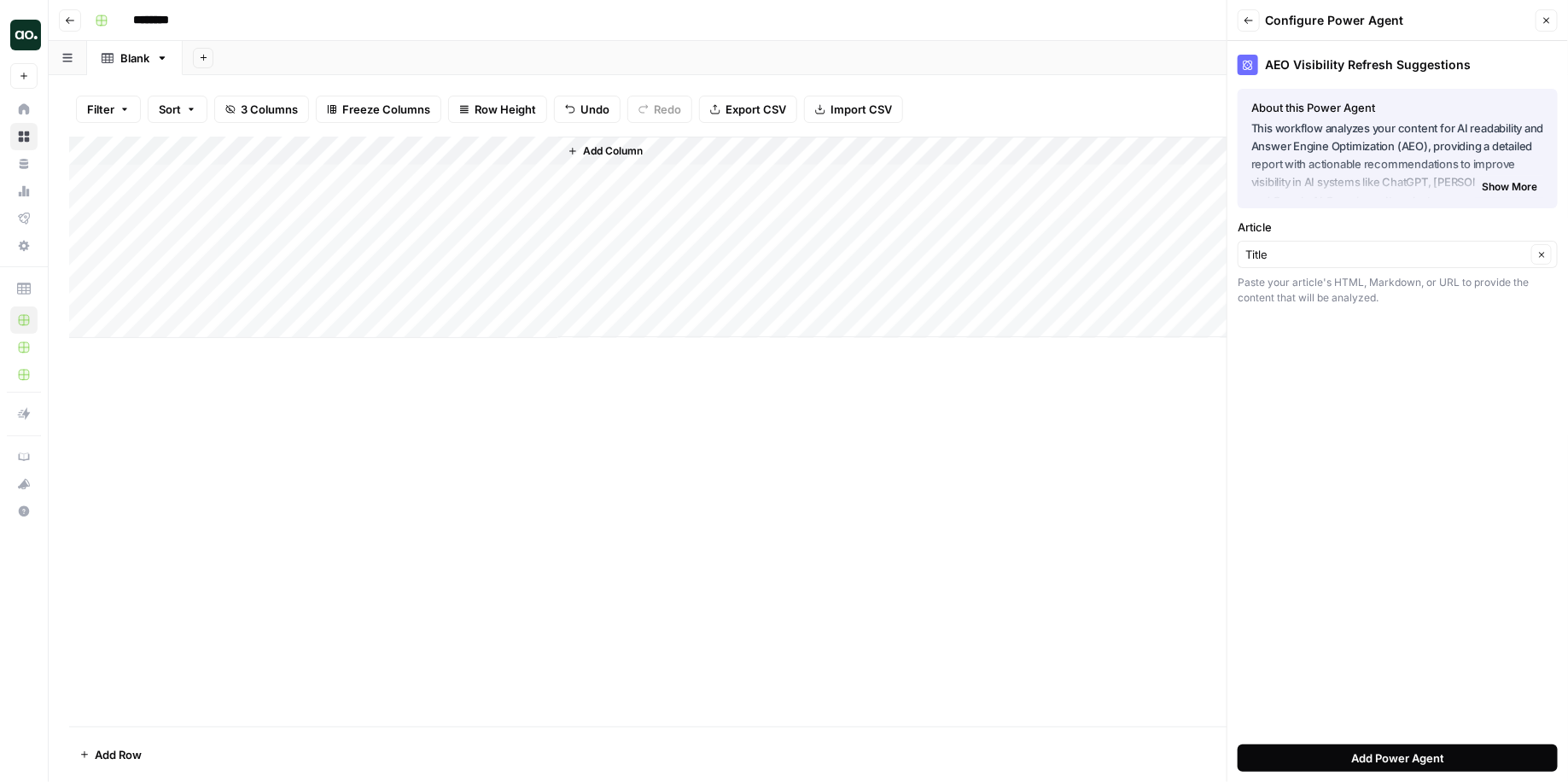 click on "Add Power Agent" at bounding box center (1397, 758) 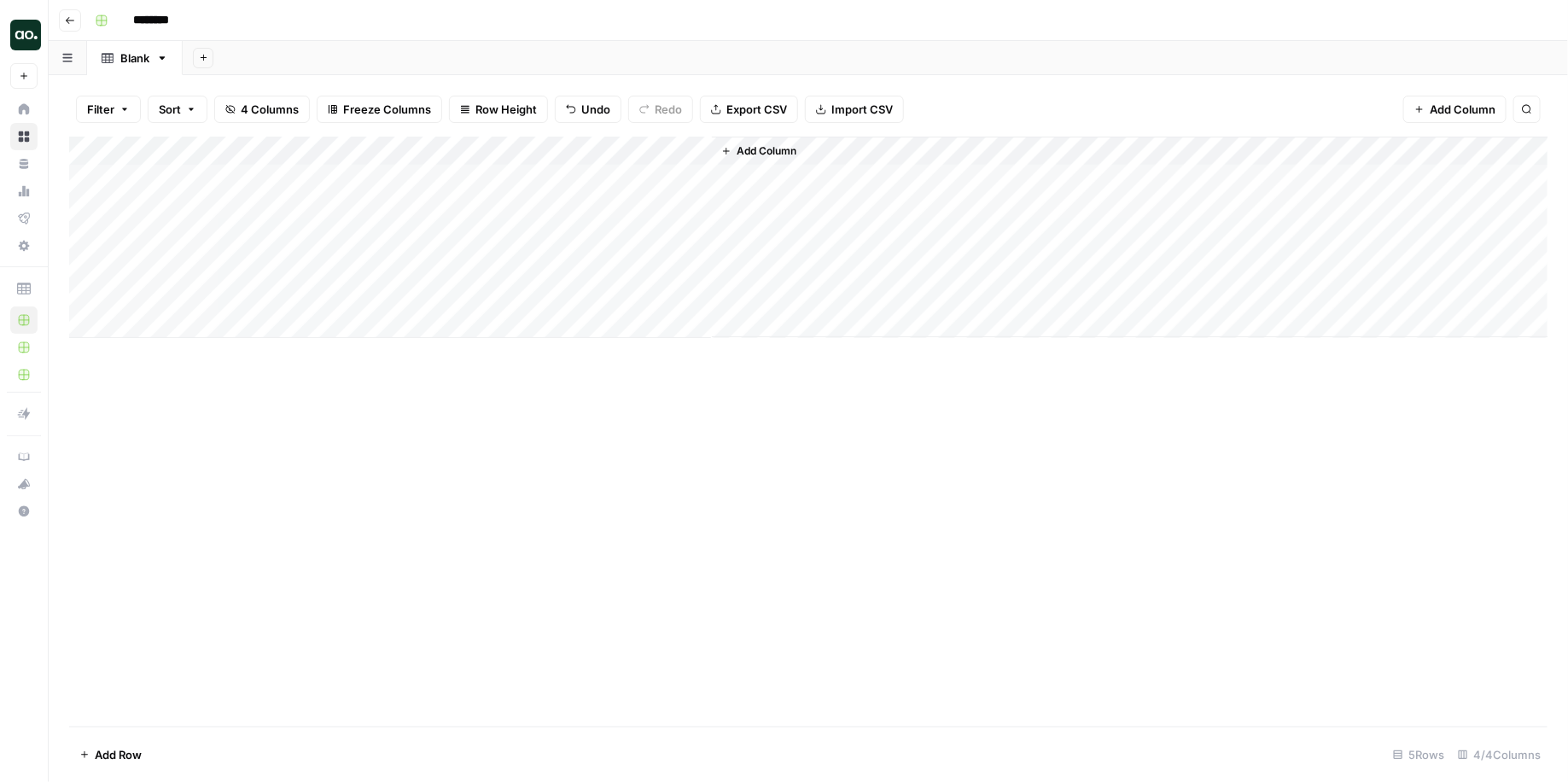 click on "Add Column" at bounding box center (808, 237) 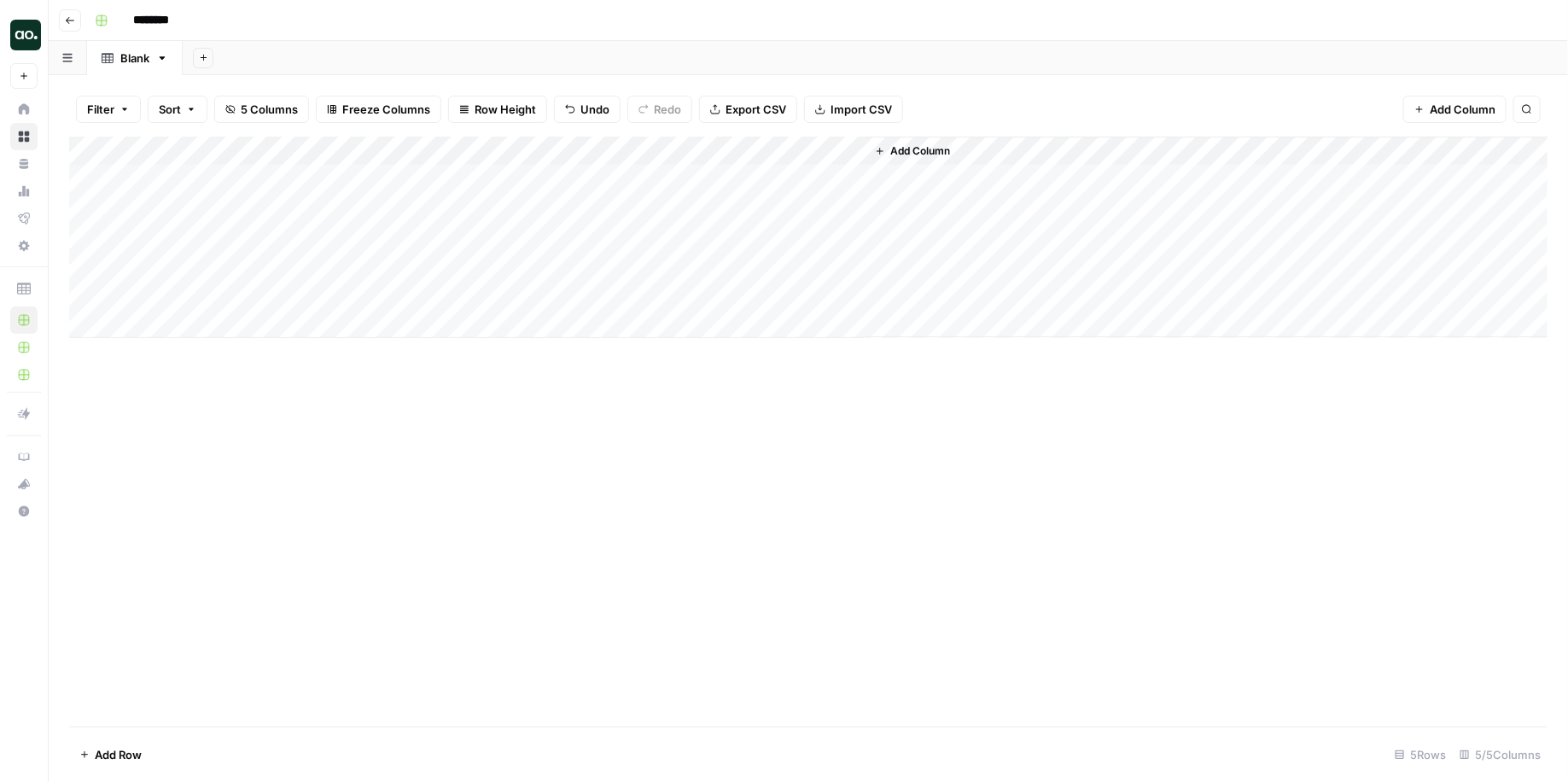 click on "Add Column" at bounding box center (808, 237) 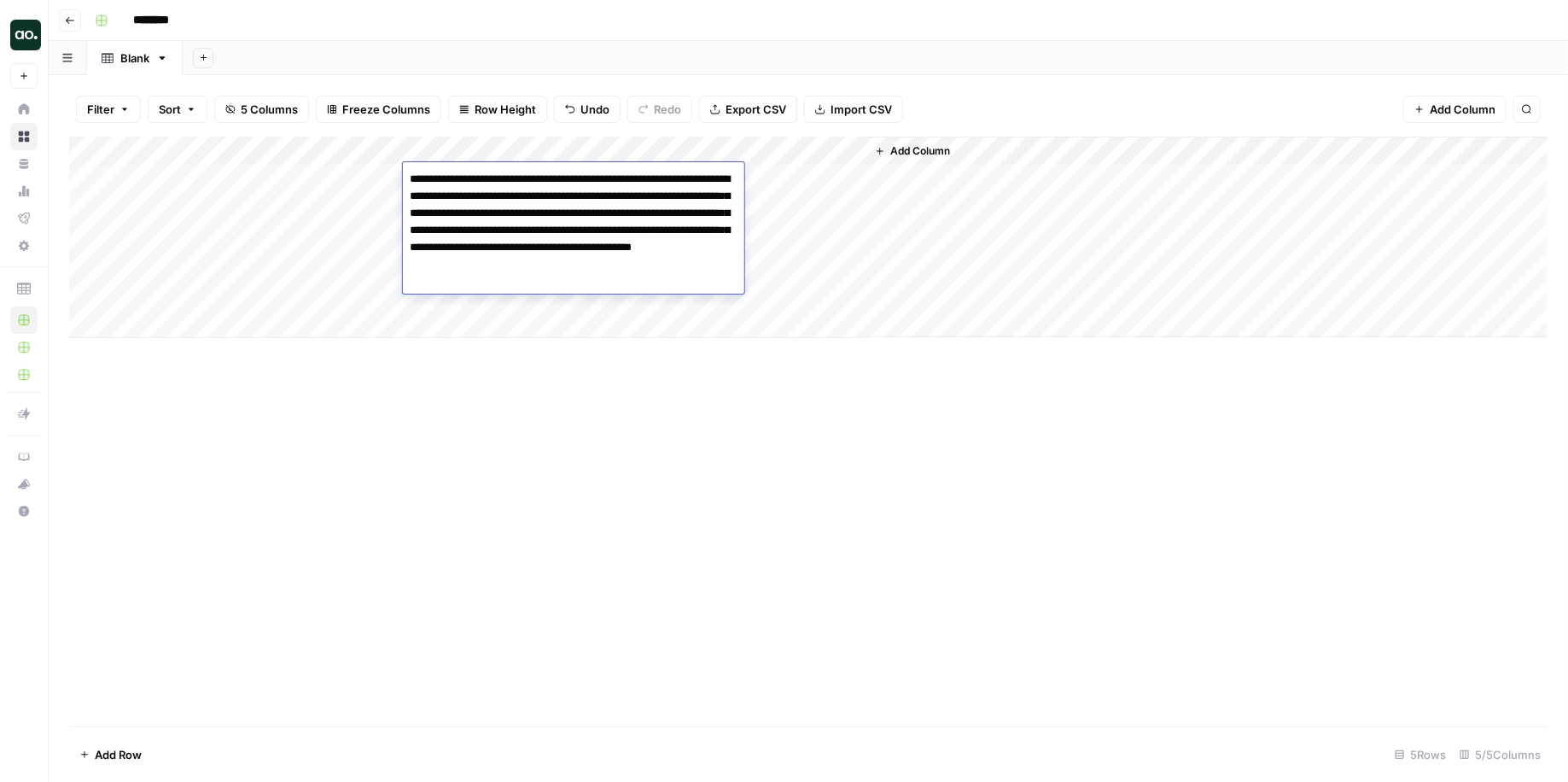click on "**********" at bounding box center (574, 222) 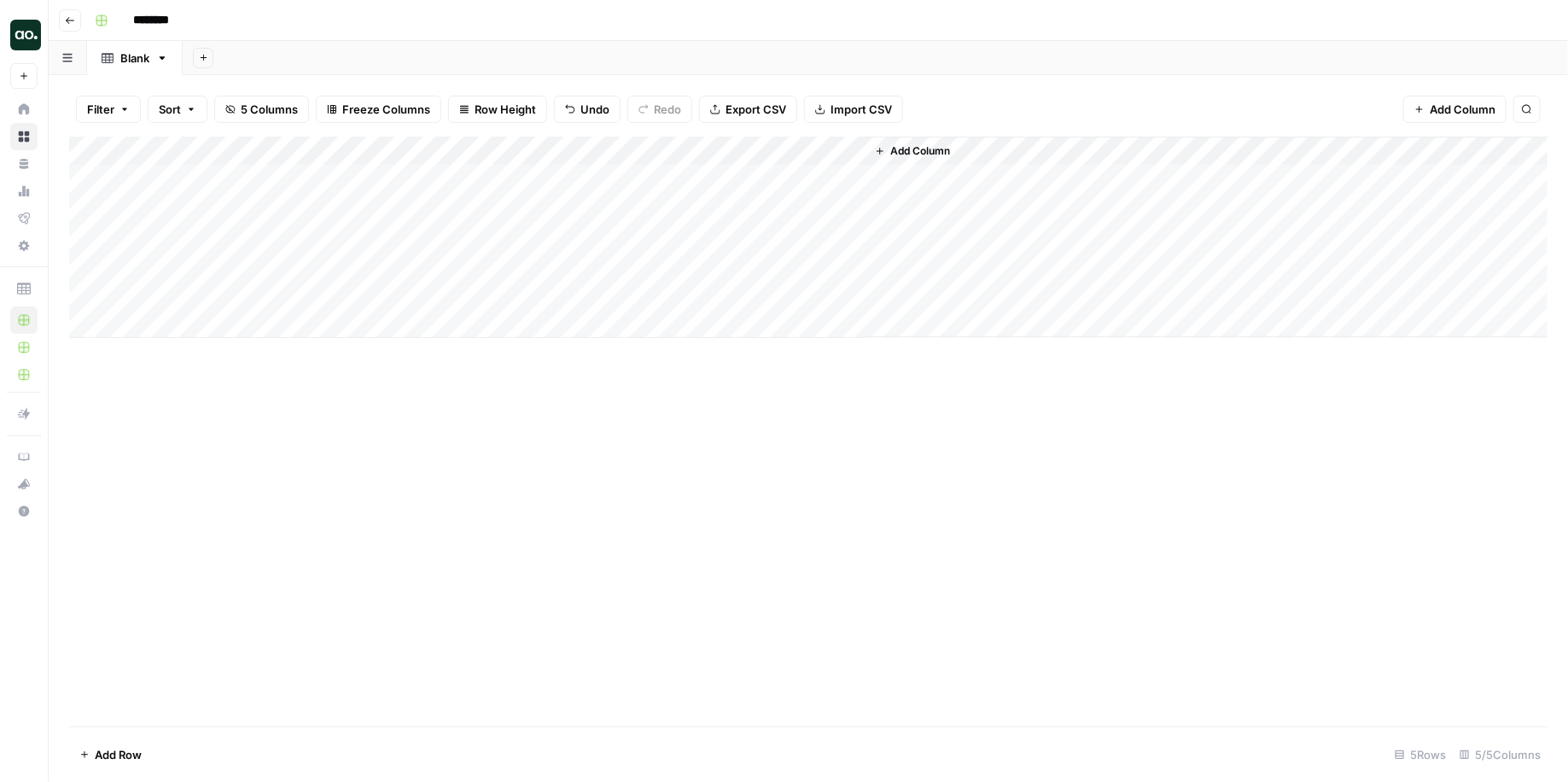click on "Add Column" at bounding box center (808, 237) 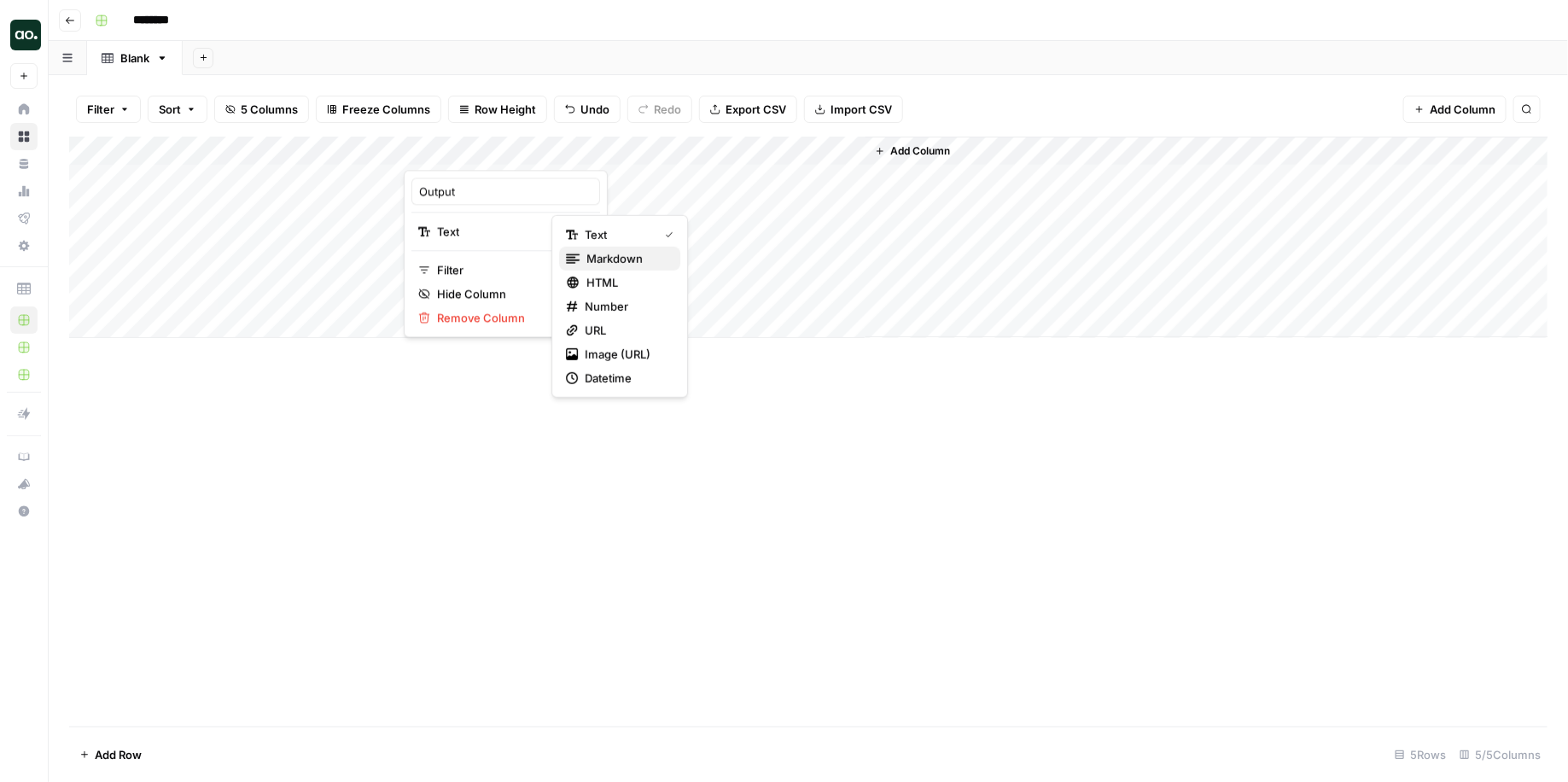 drag, startPoint x: 596, startPoint y: 286, endPoint x: 597, endPoint y: 258, distance: 28.01785 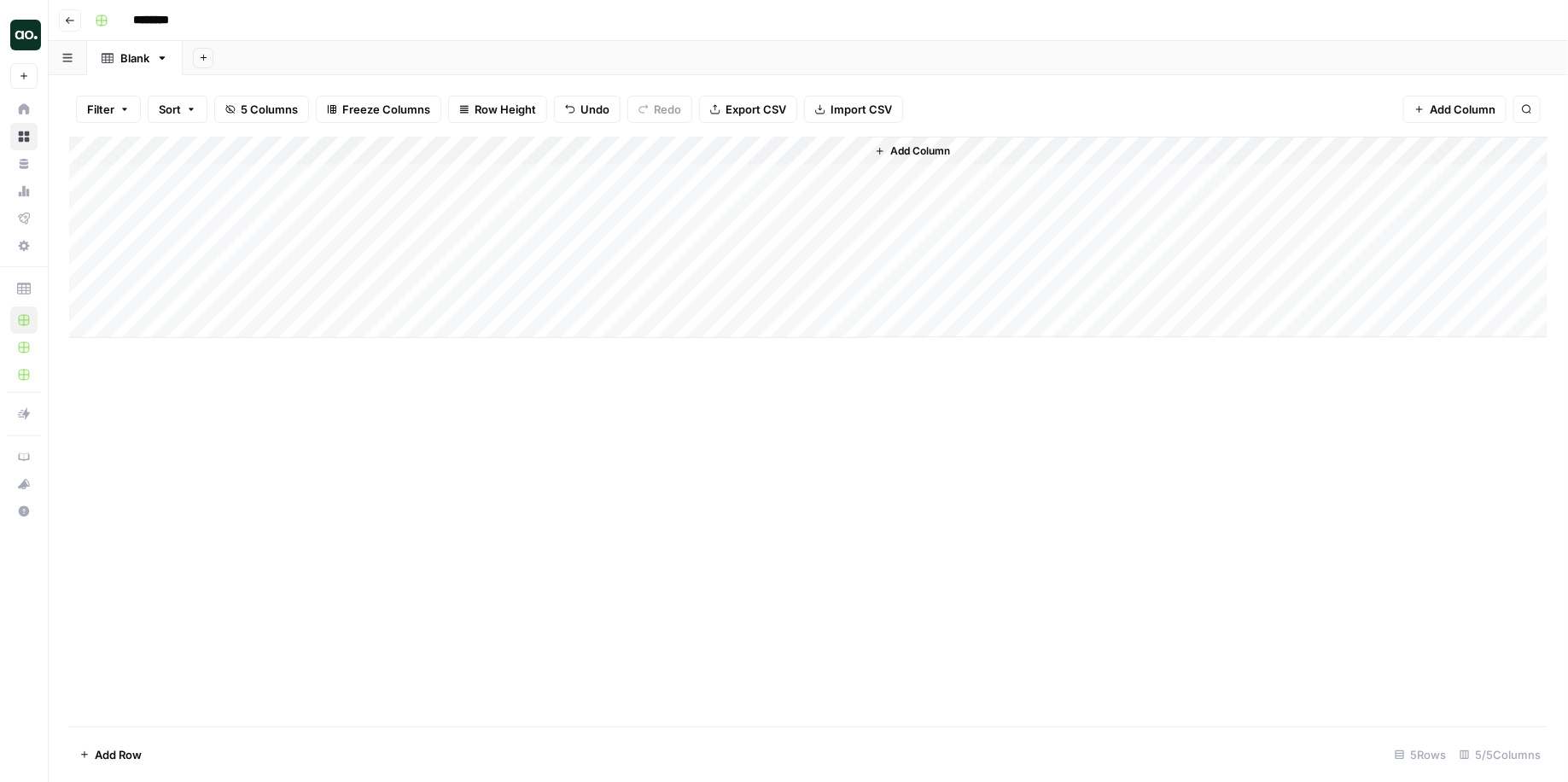 click on "Add Column" at bounding box center (808, 237) 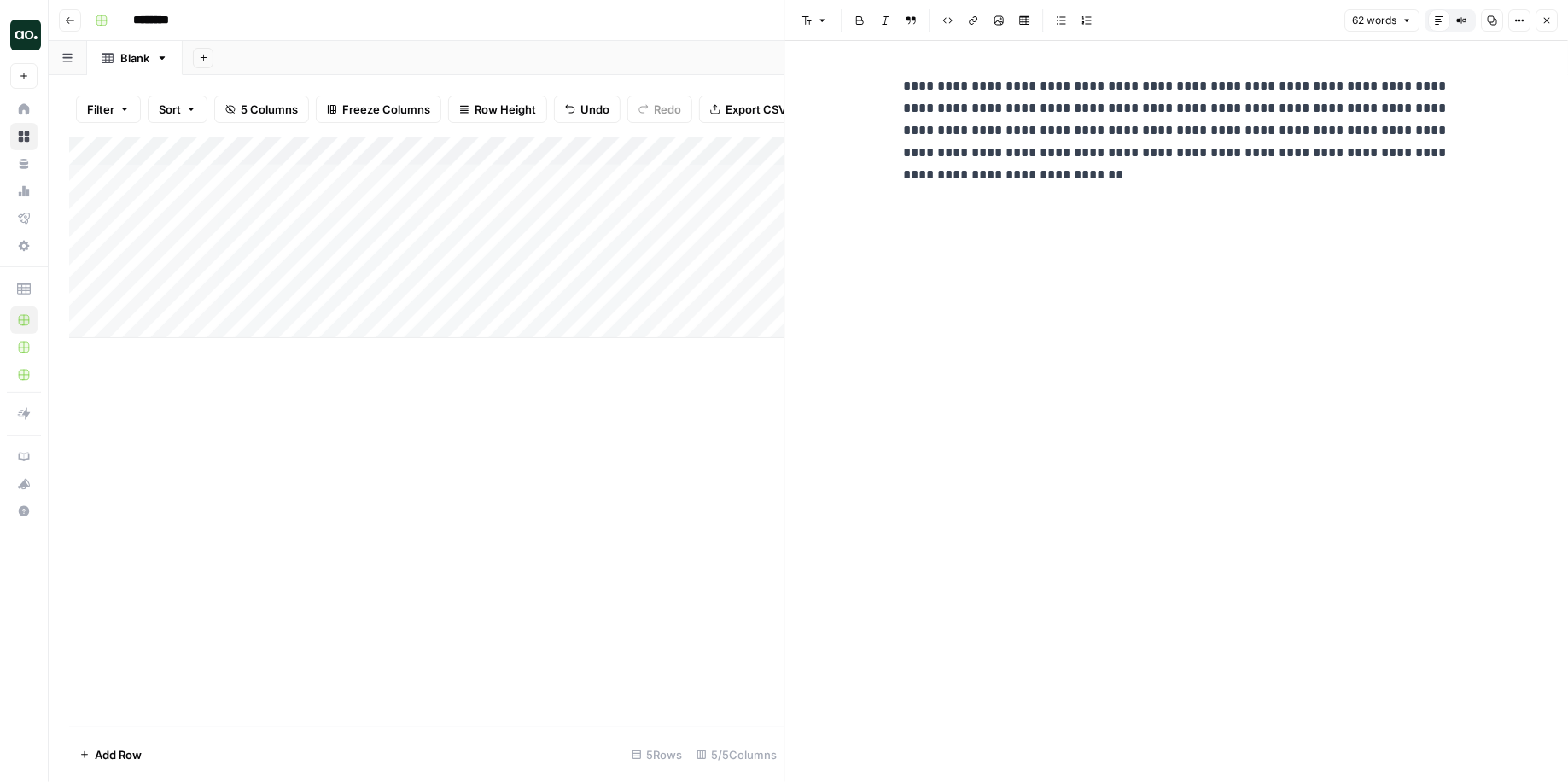 click on "**********" at bounding box center (1176, 120) 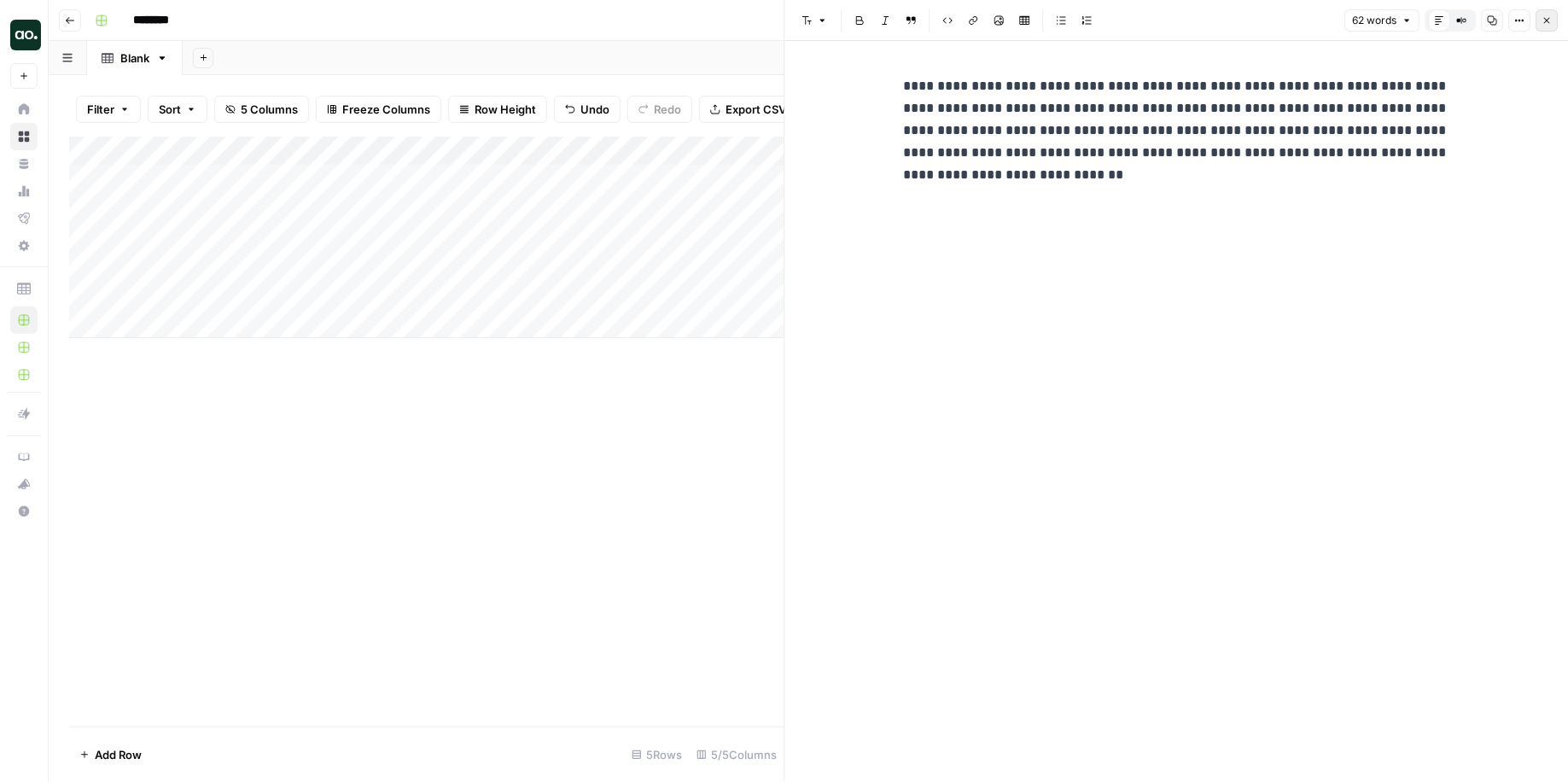 click 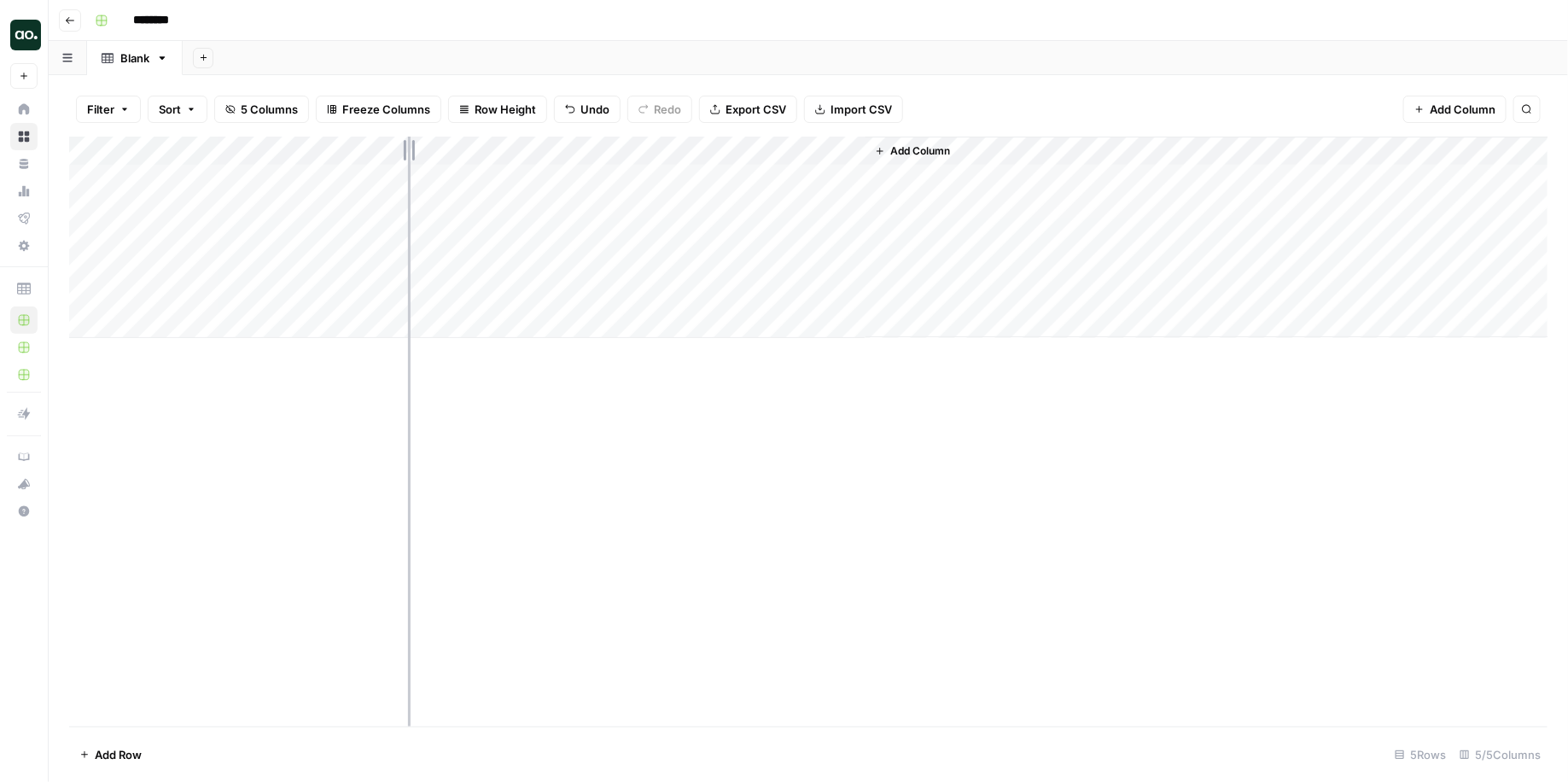 drag, startPoint x: 403, startPoint y: 149, endPoint x: 434, endPoint y: 149, distance: 31 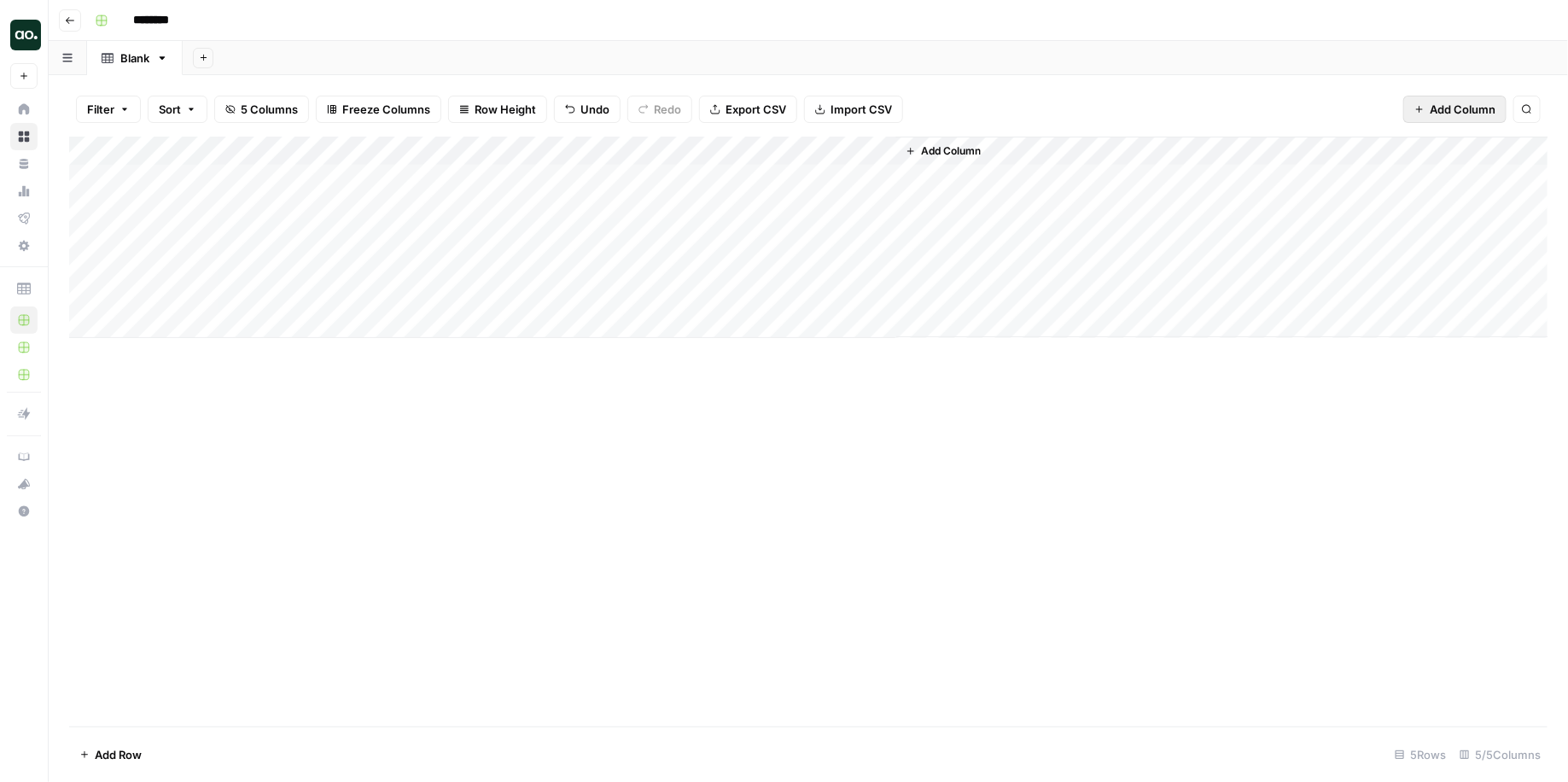 click on "Add Column" at bounding box center [1462, 109] 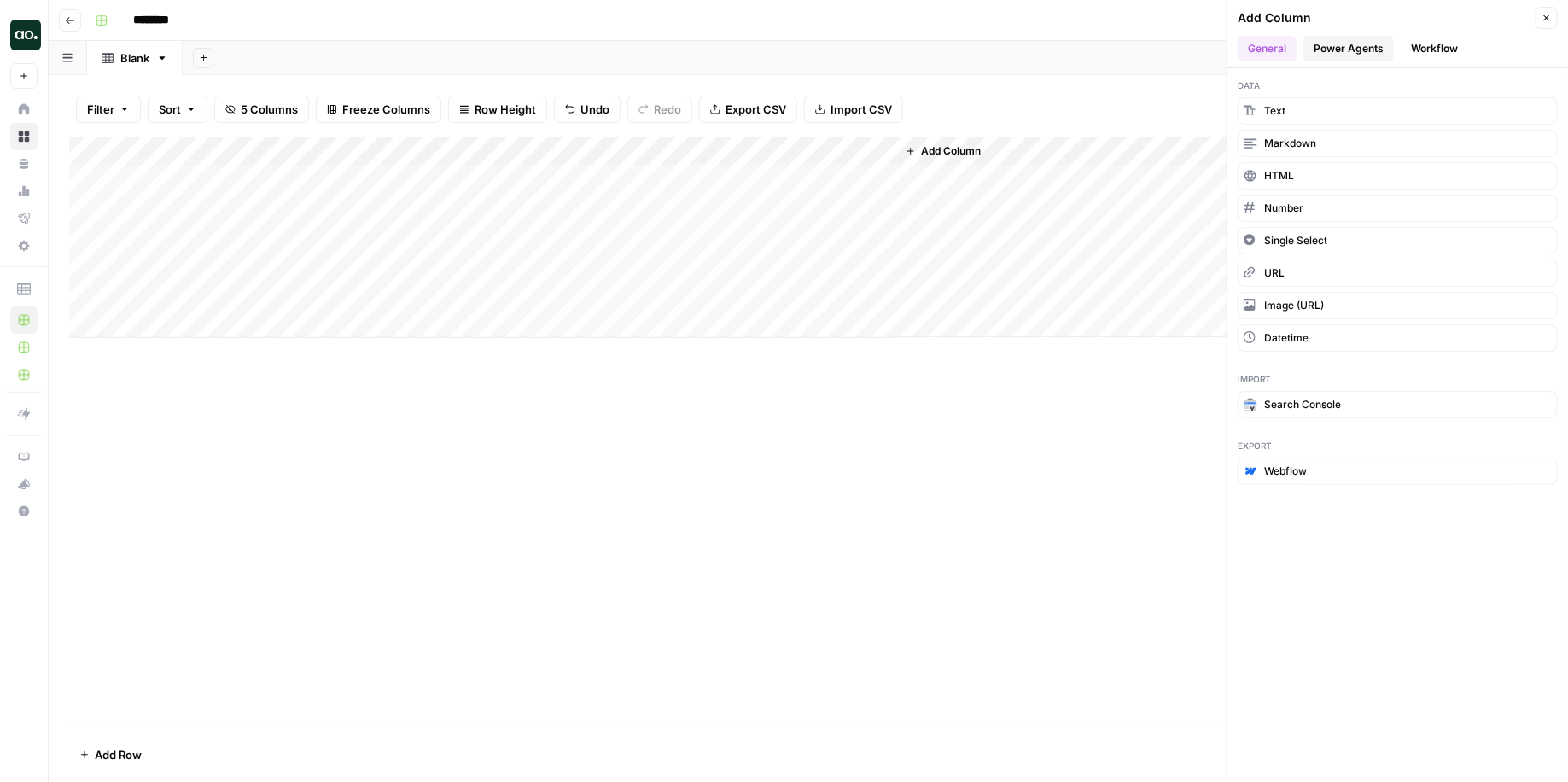click on "Power Agents" at bounding box center (1349, 49) 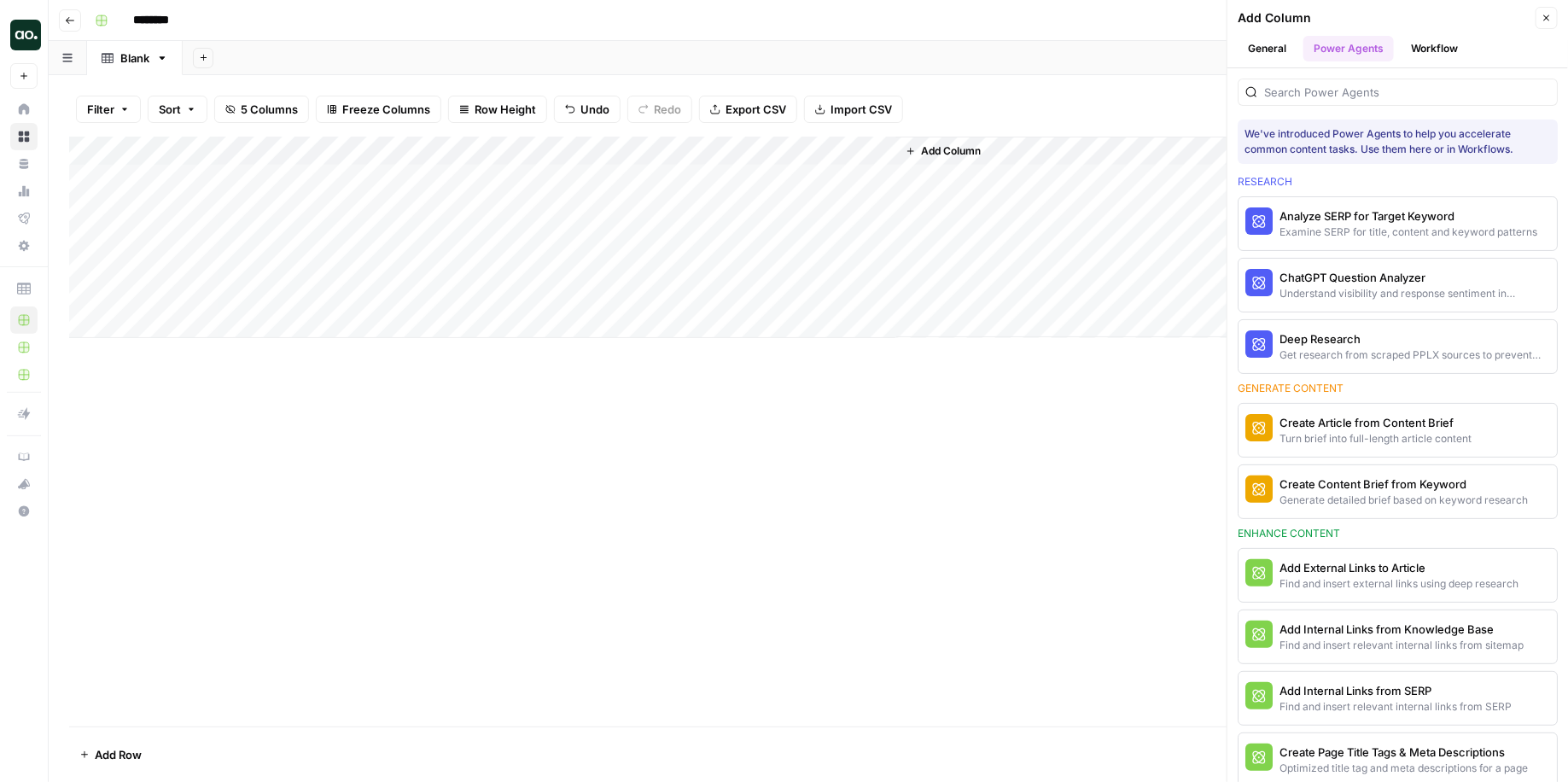 click on "Add Column" at bounding box center [808, 237] 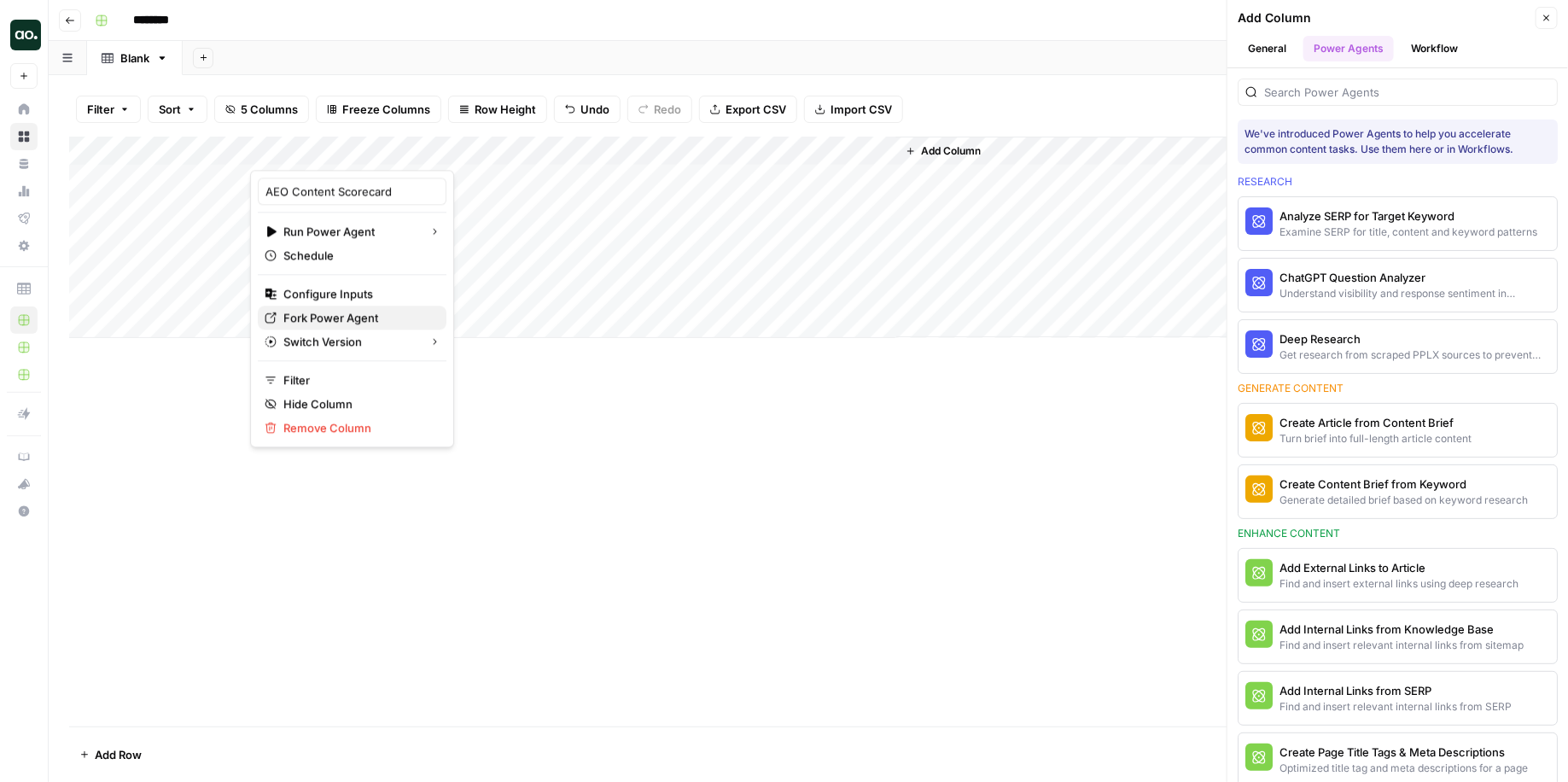 click on "Fork Power Agent" at bounding box center [330, 318] 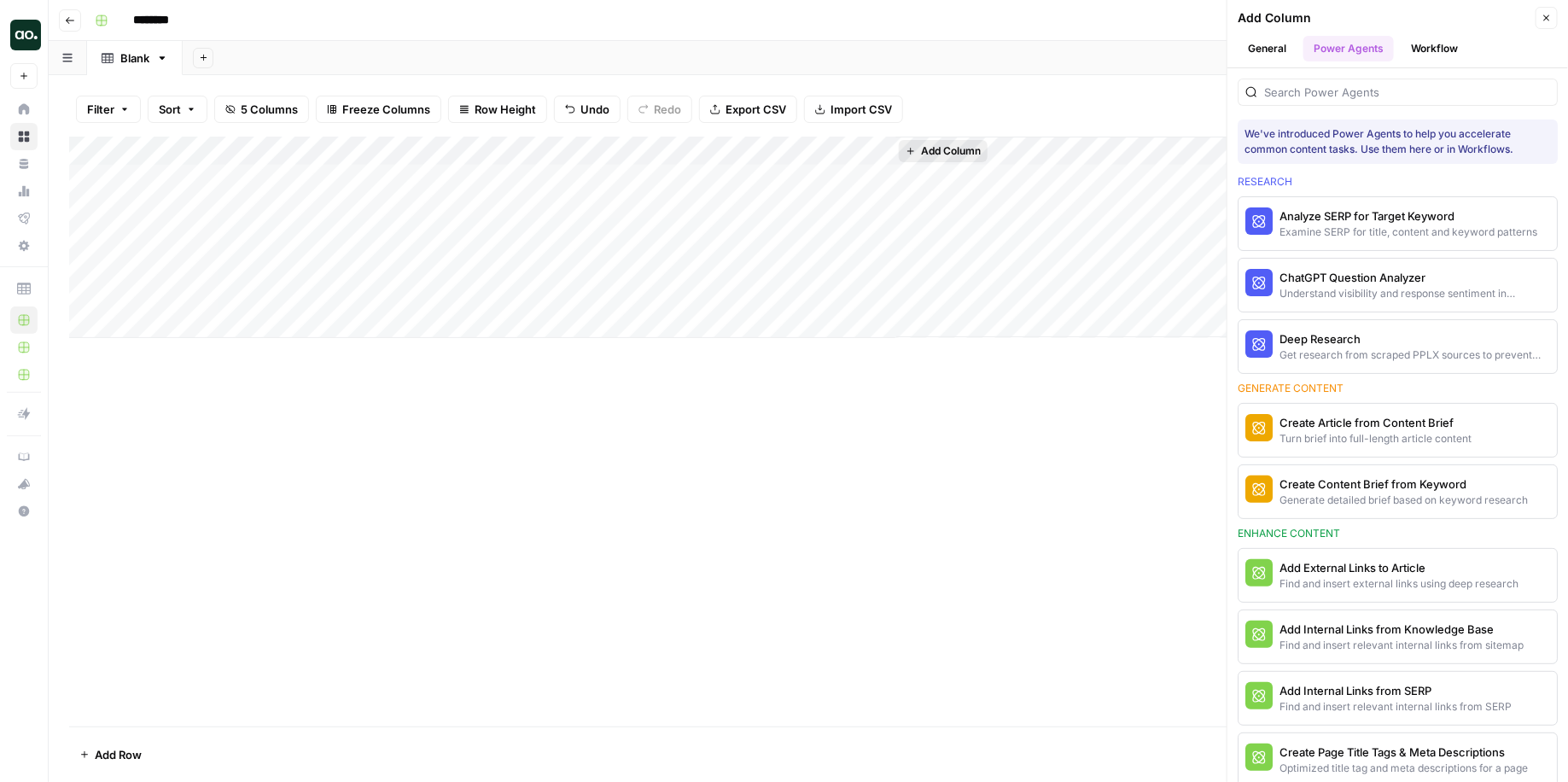 click on "Add Column" at bounding box center (951, 151) 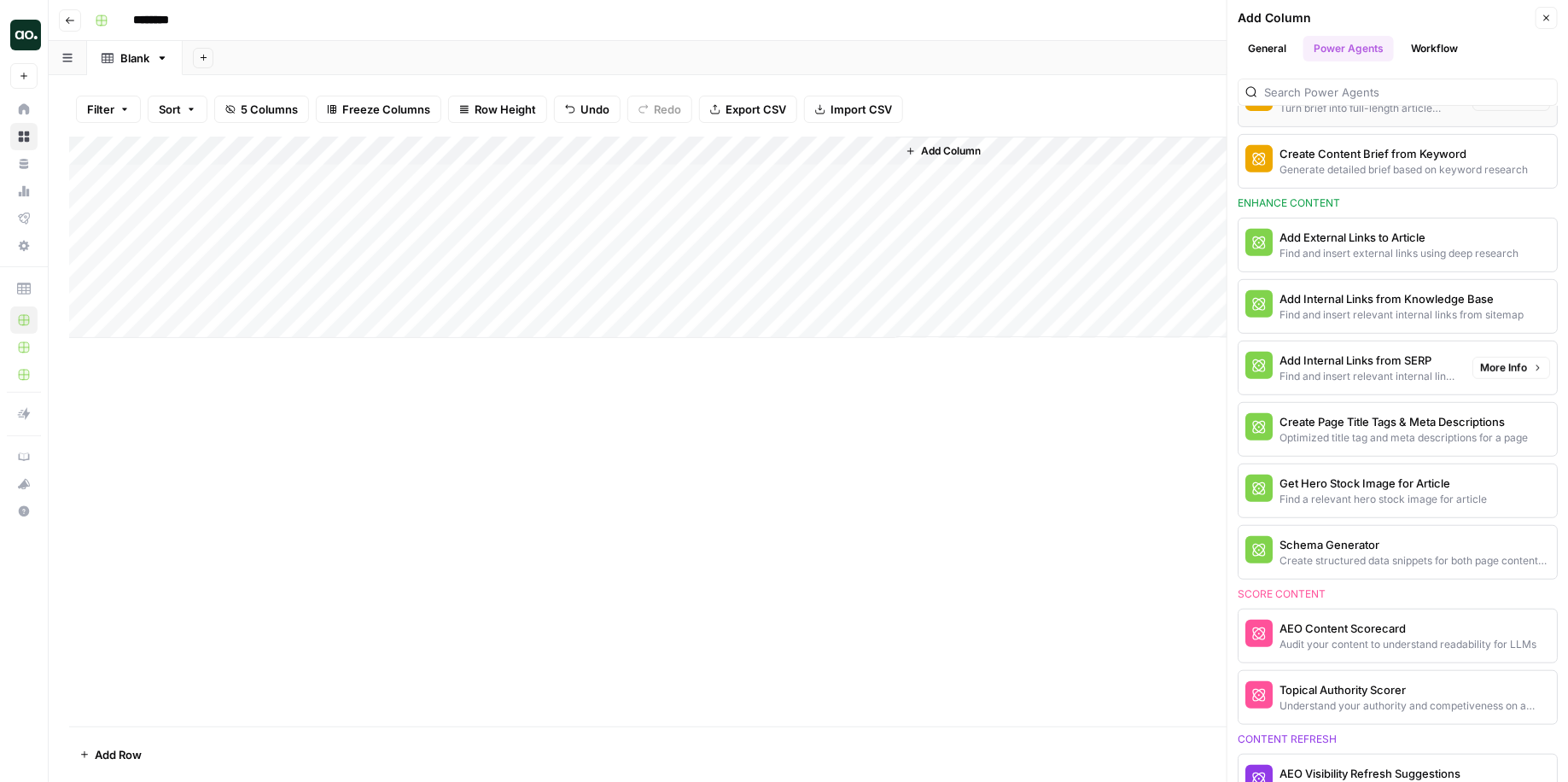 scroll, scrollTop: 347, scrollLeft: 0, axis: vertical 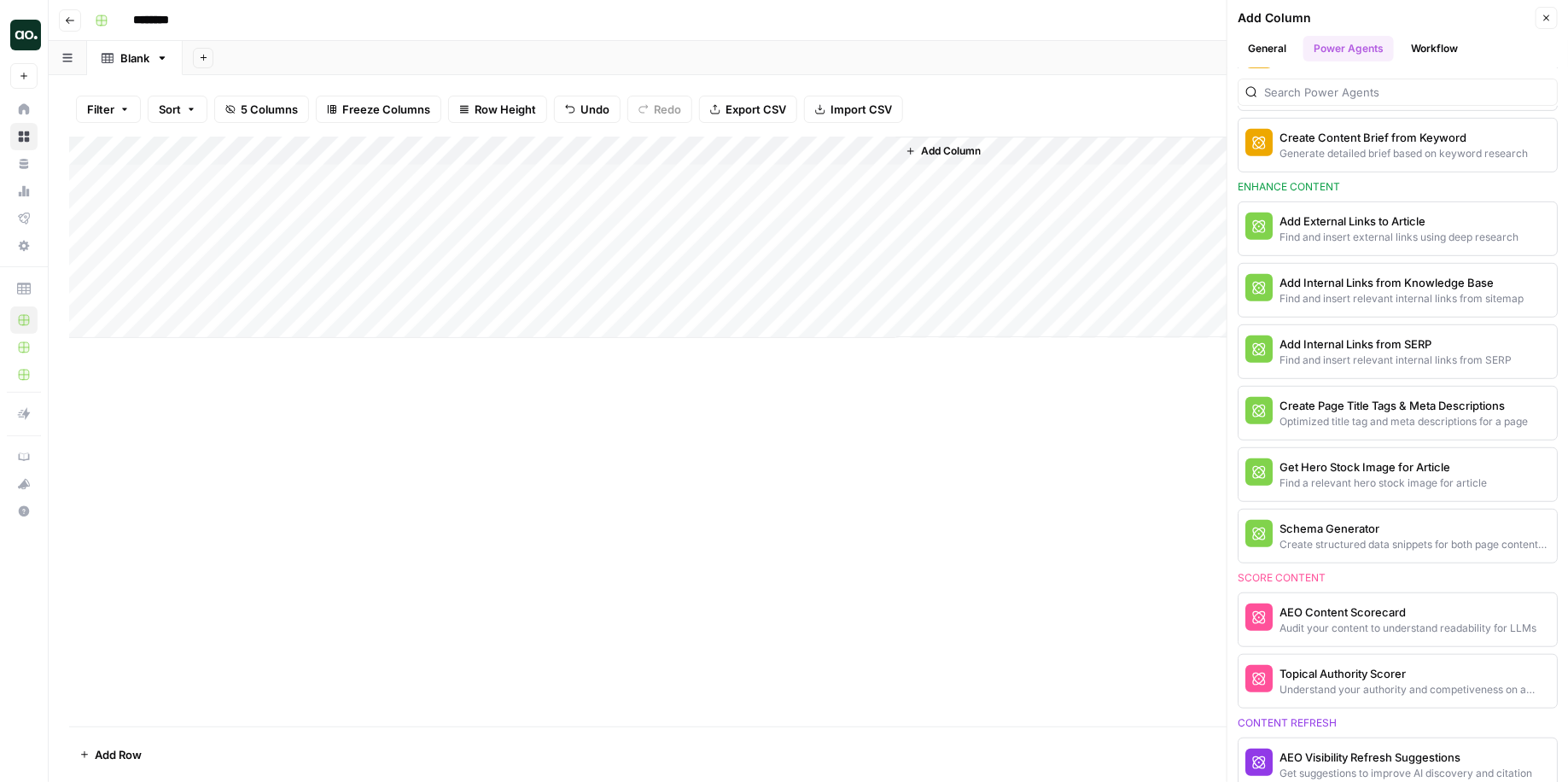 click on "Add Column" at bounding box center (808, 237) 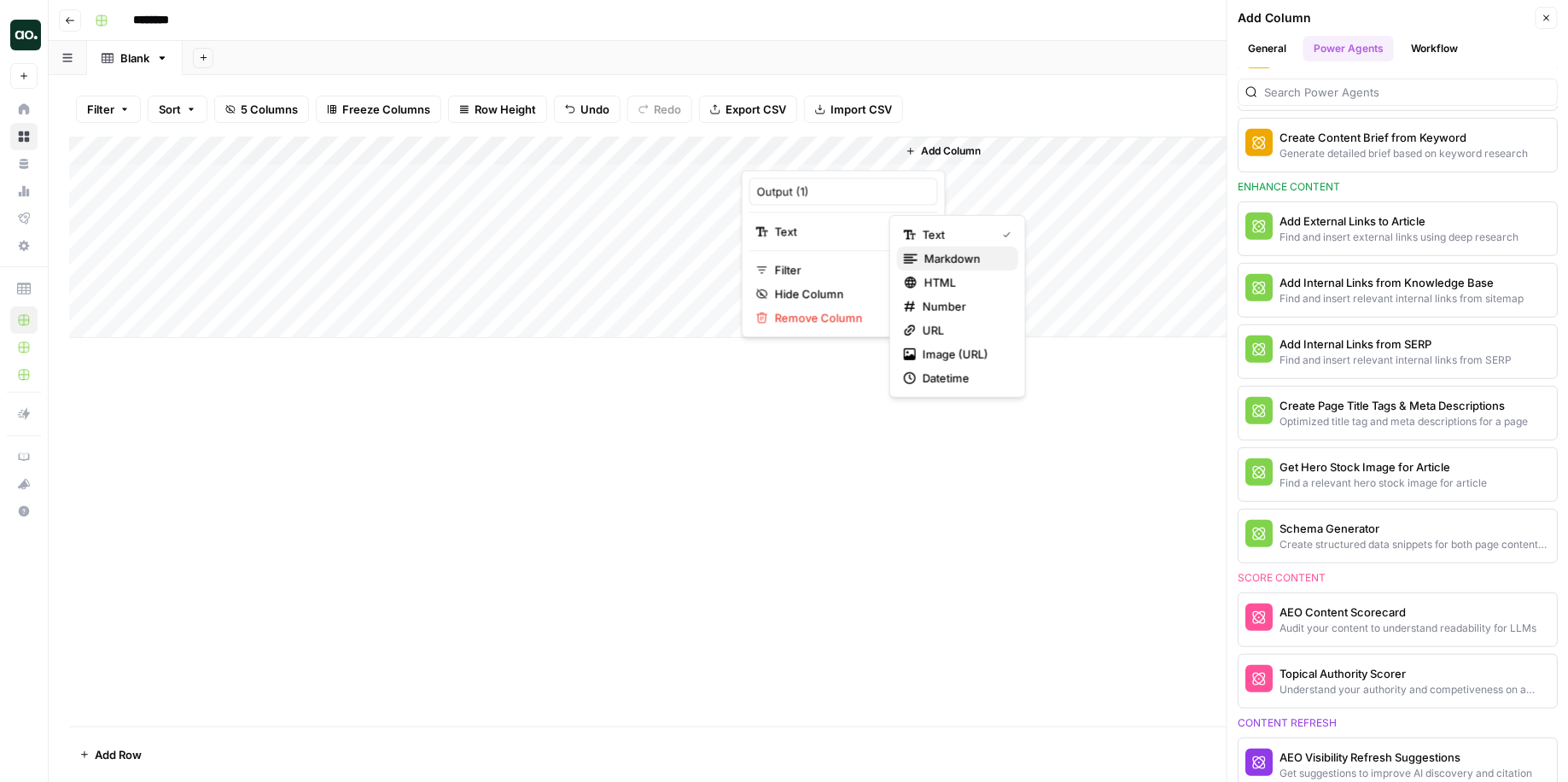 click on "markdown" at bounding box center (953, 259) 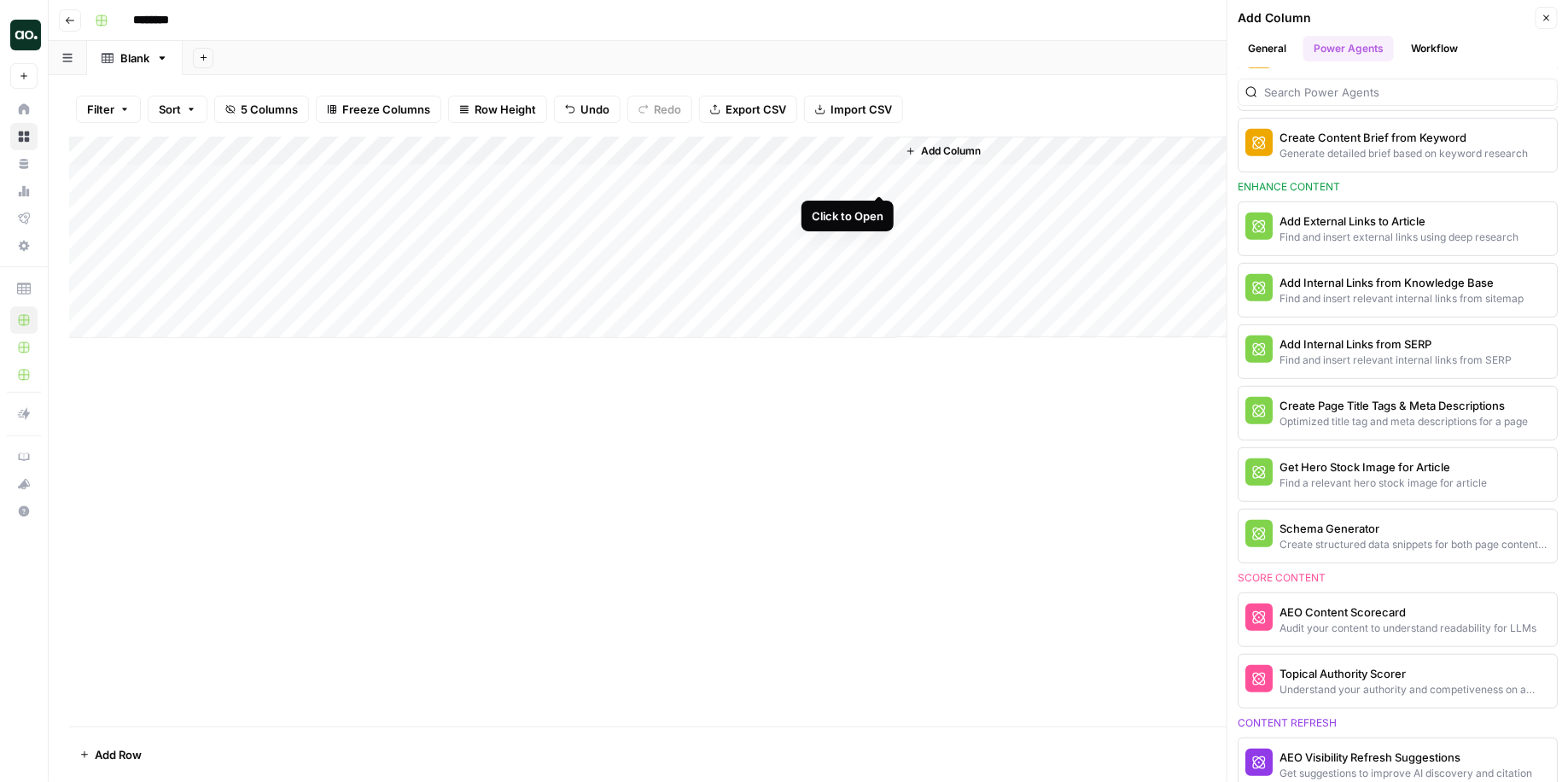 click on "Add Column" at bounding box center (808, 237) 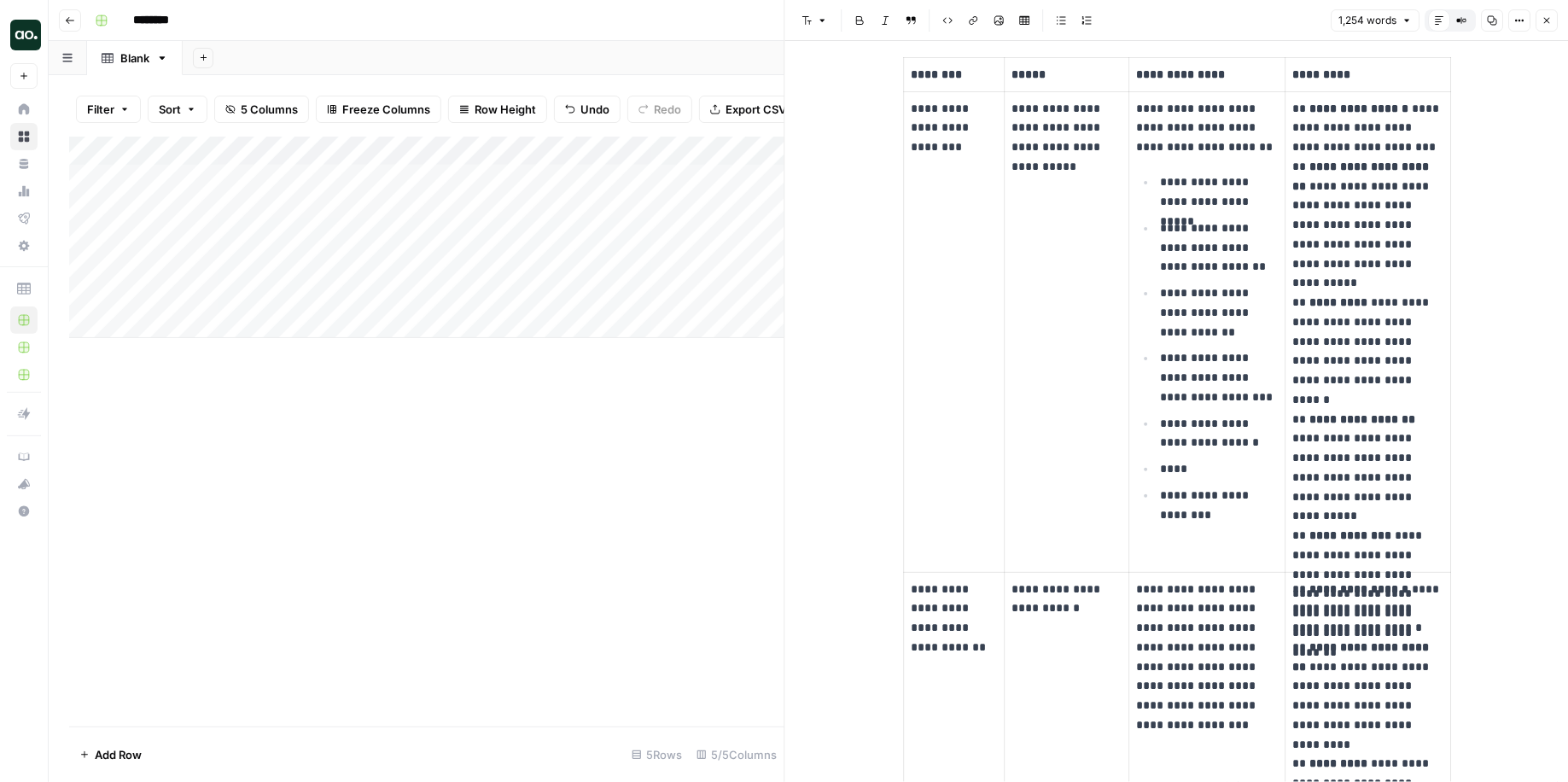 scroll, scrollTop: 674, scrollLeft: 0, axis: vertical 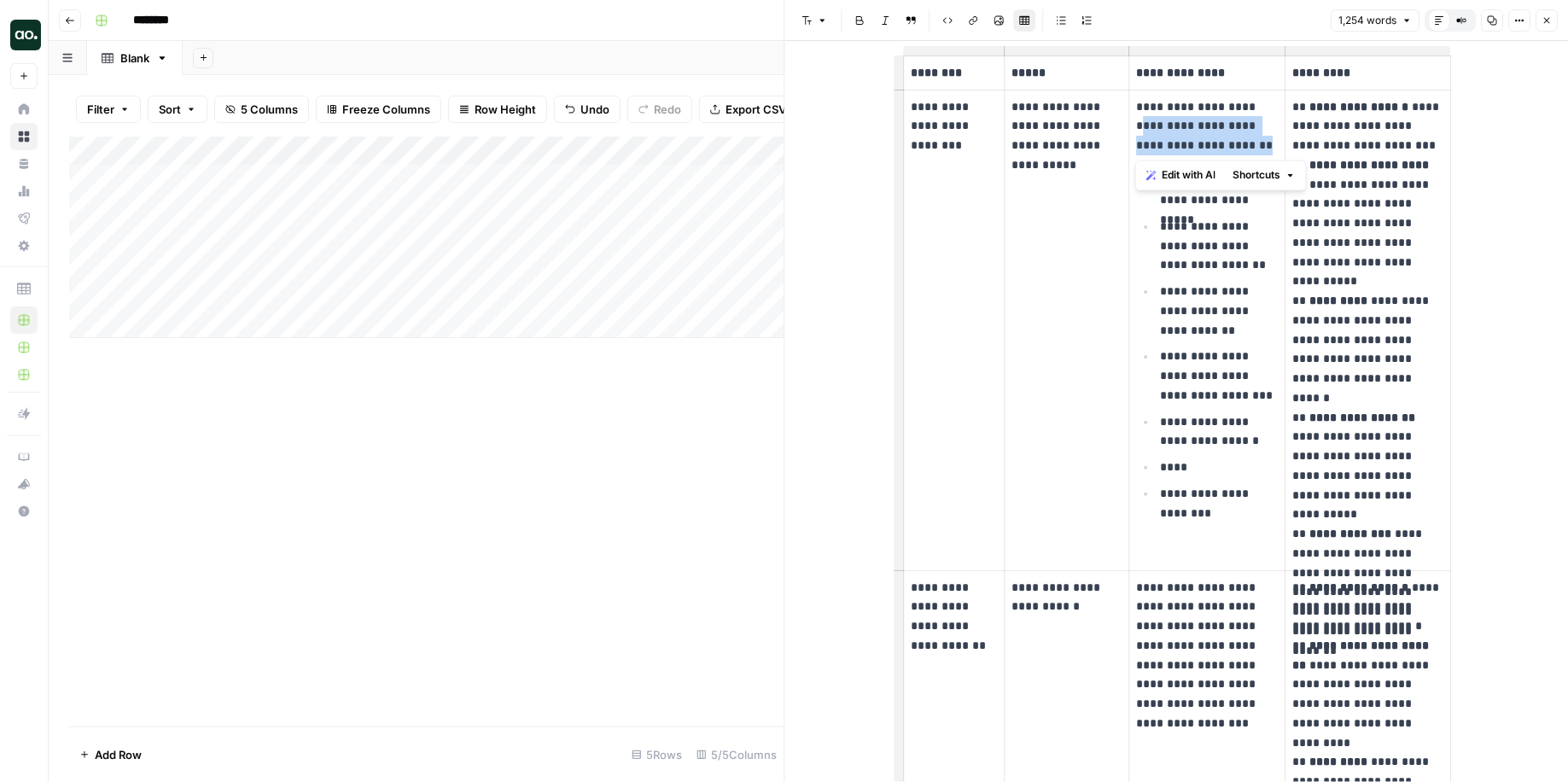 drag, startPoint x: 1138, startPoint y: 115, endPoint x: 1255, endPoint y: 152, distance: 122.71104 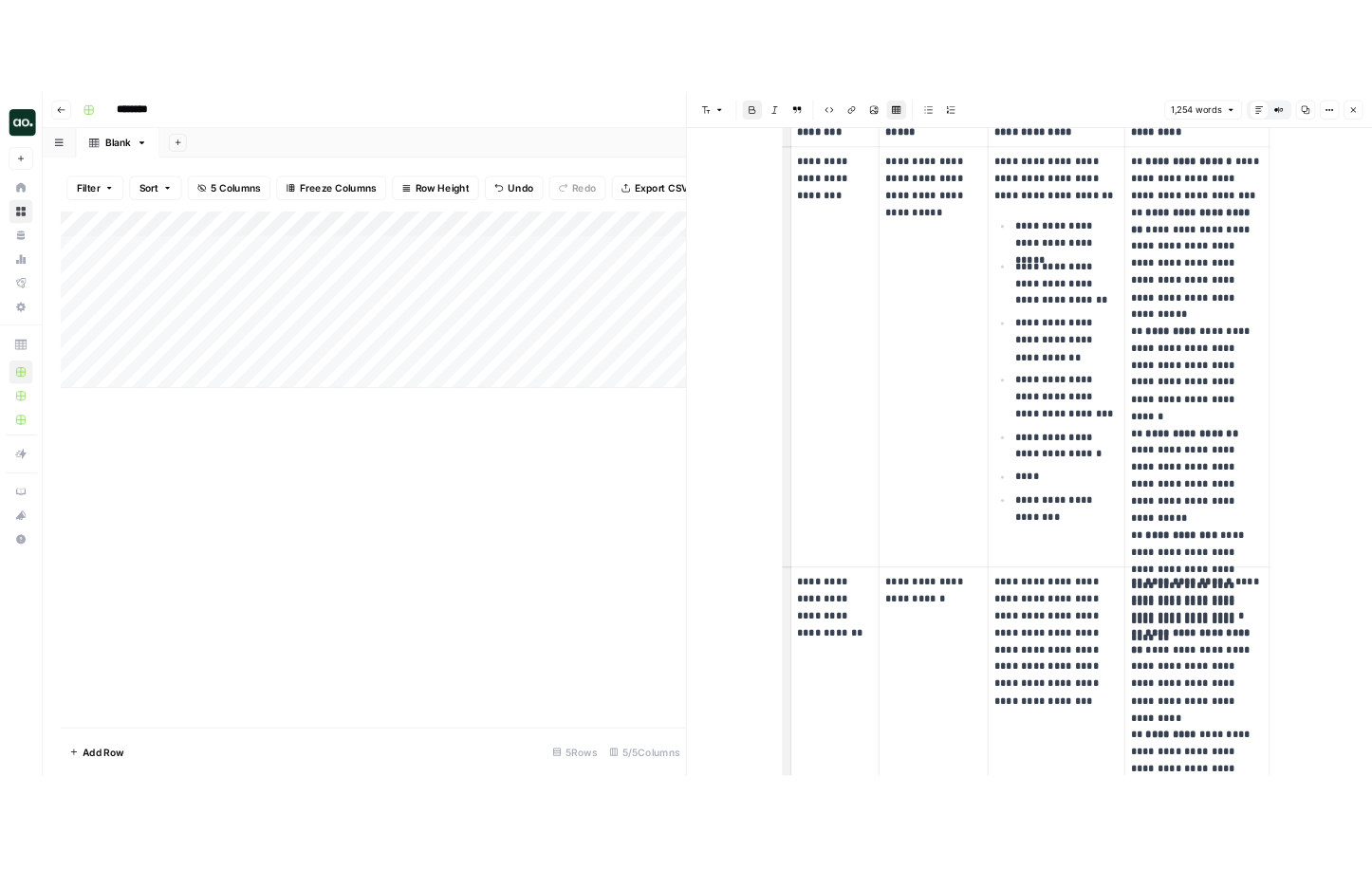 scroll, scrollTop: 779, scrollLeft: 0, axis: vertical 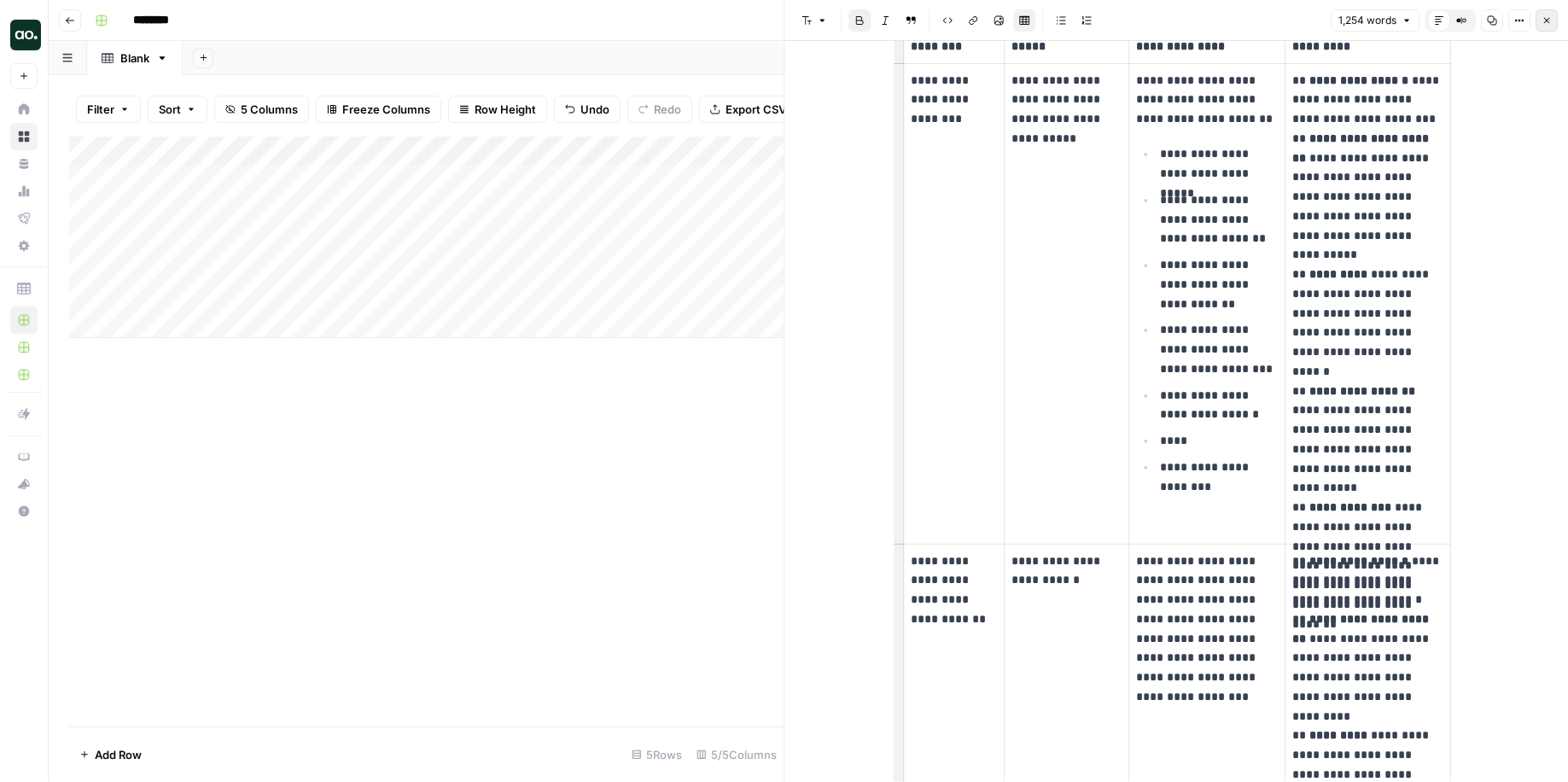 click 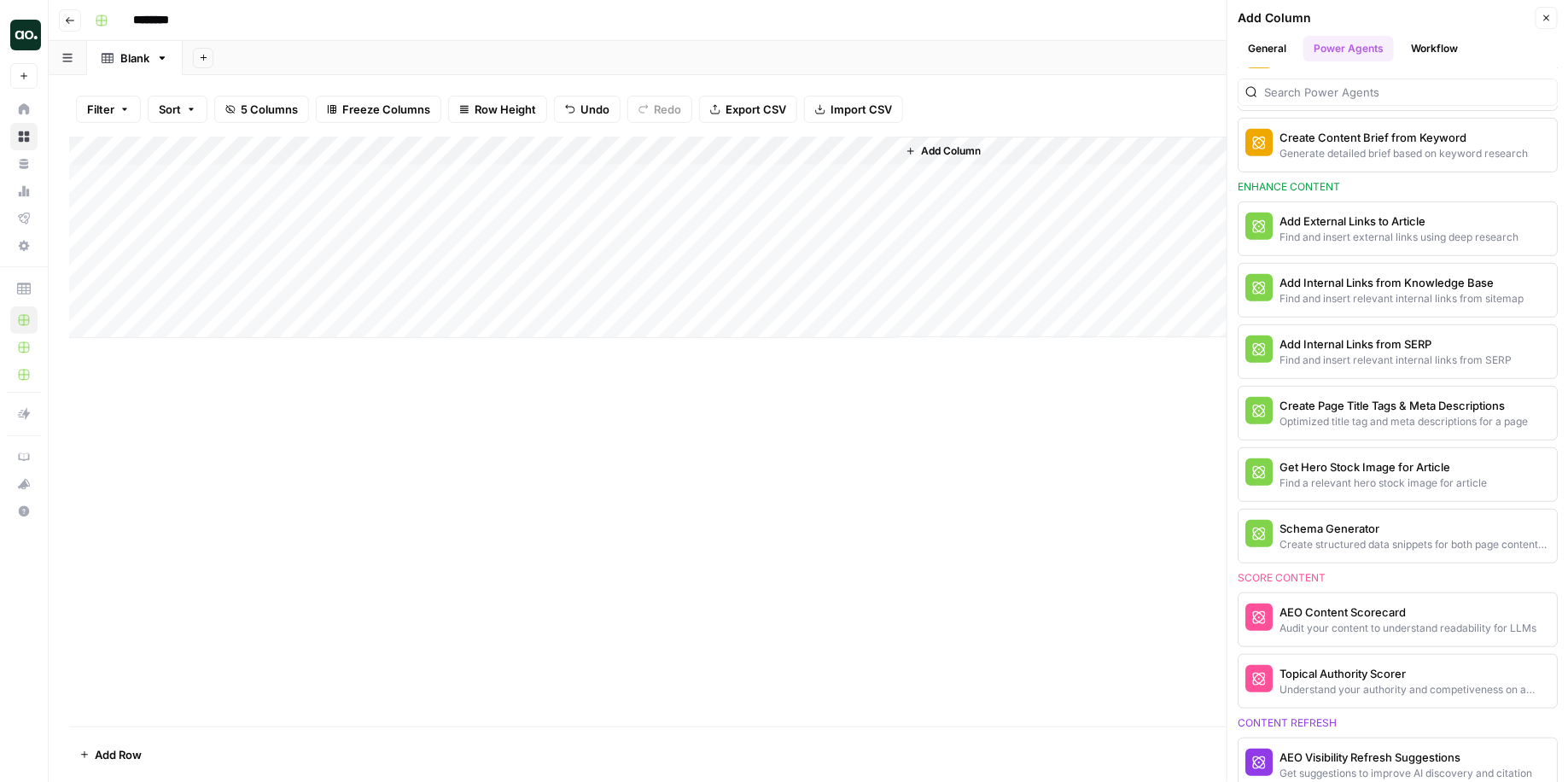 click 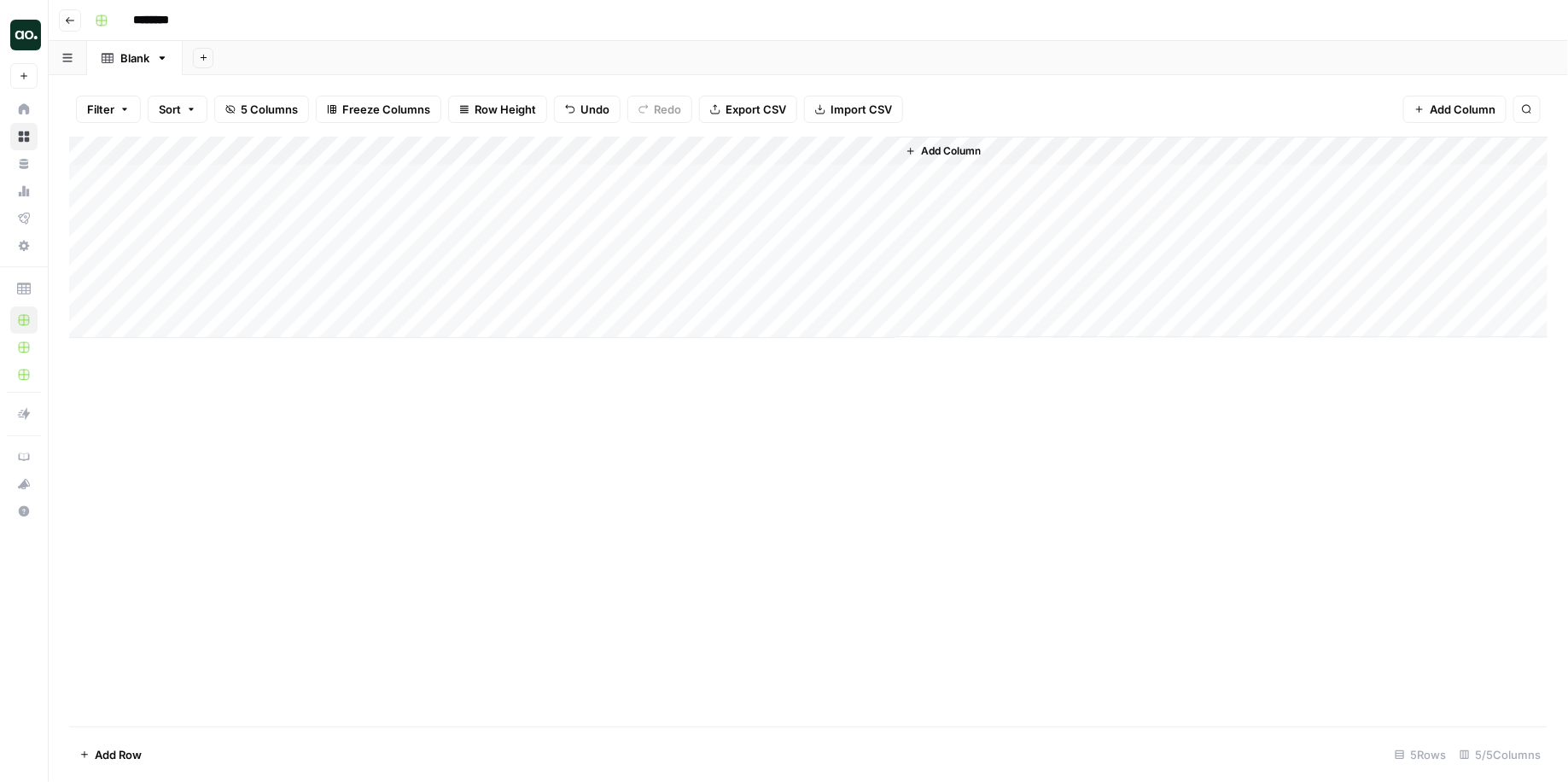 click on "Filter Sort 5 Columns Freeze Columns Row Height Undo Redo Export CSV Import CSV Add Column Search" at bounding box center (808, 109) 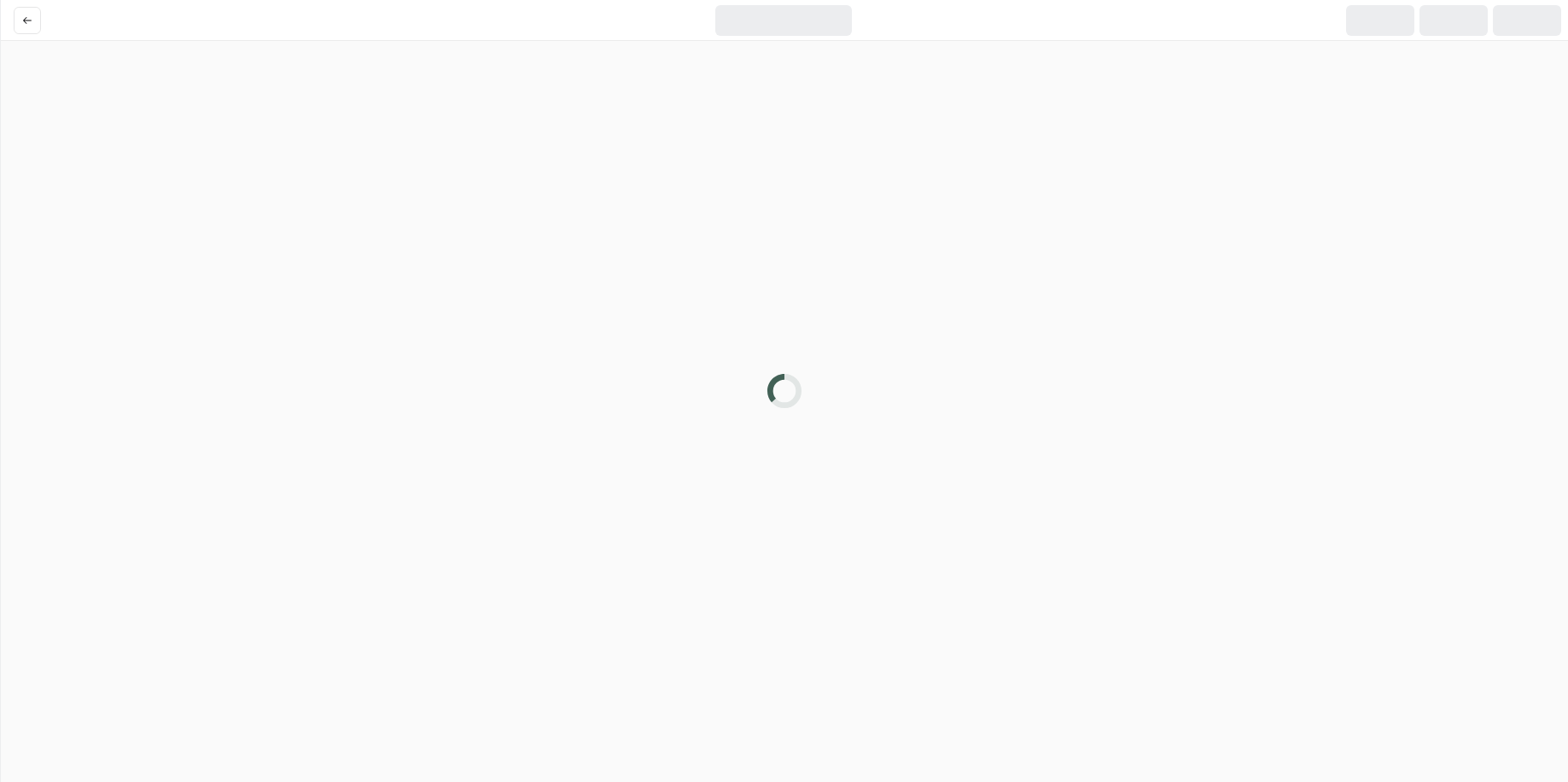 scroll, scrollTop: 0, scrollLeft: 0, axis: both 